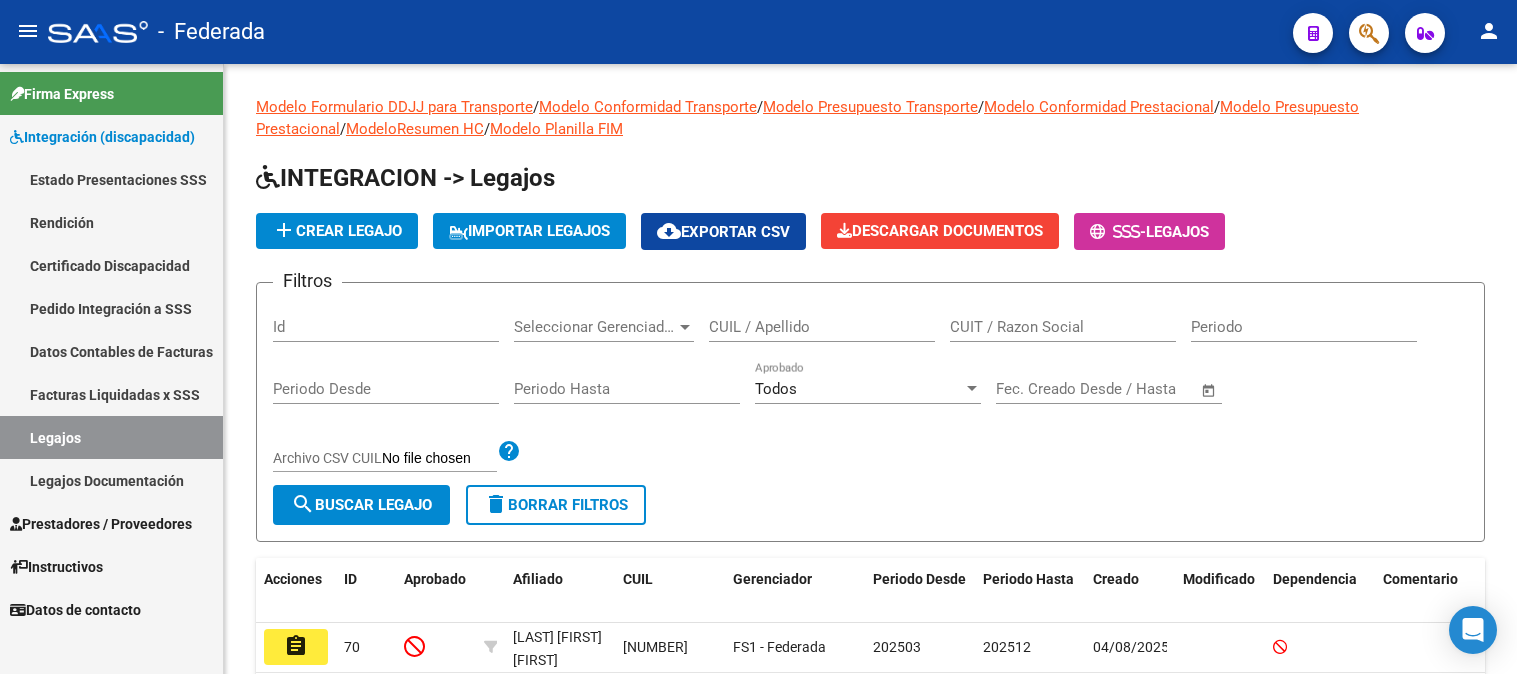 scroll, scrollTop: 0, scrollLeft: 0, axis: both 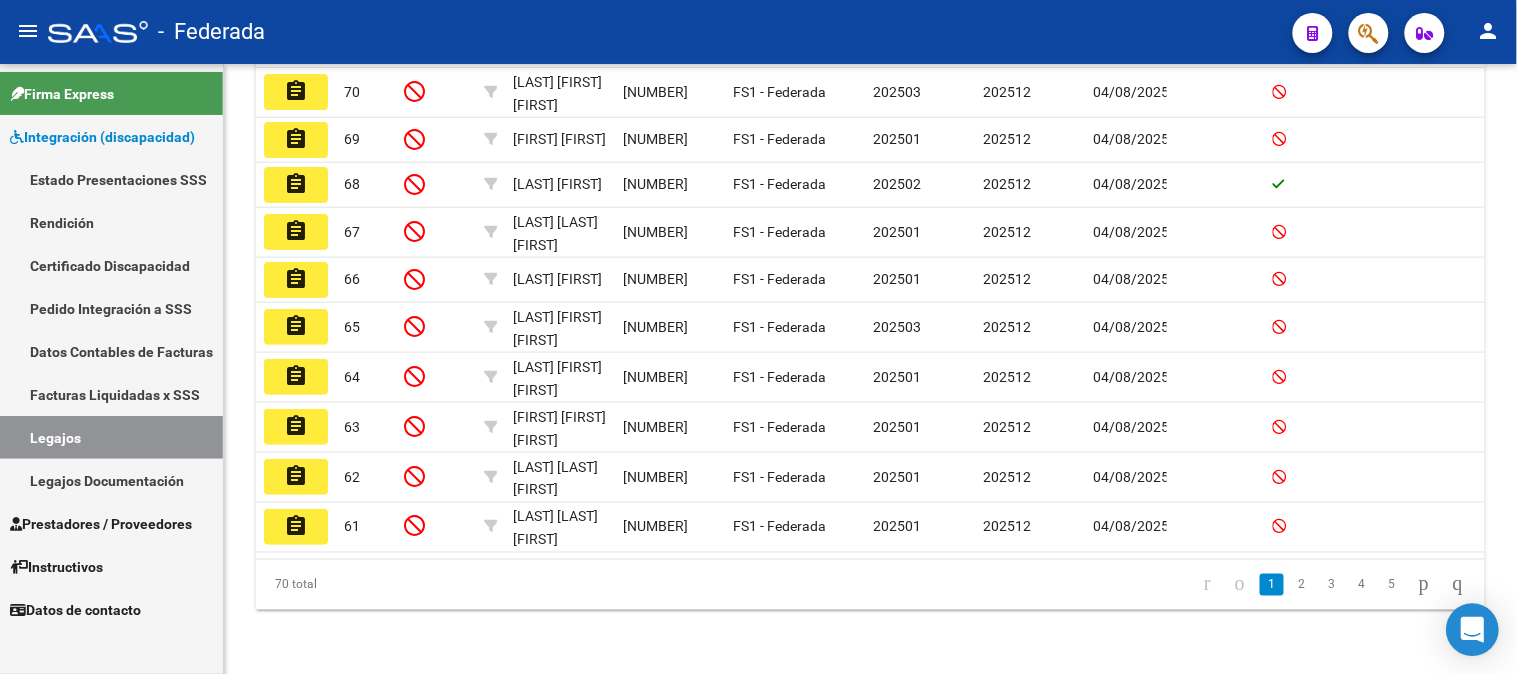 click at bounding box center [1473, 630] 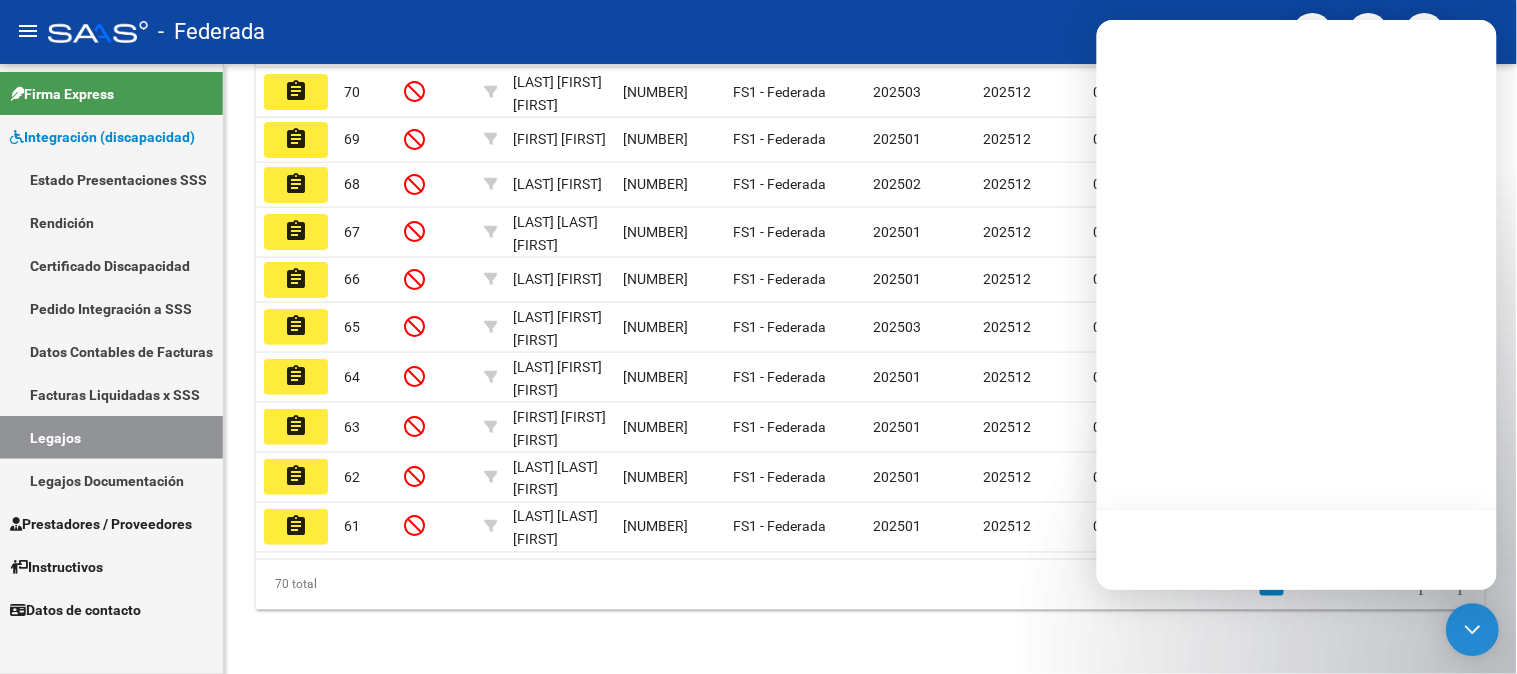 click at bounding box center [1473, 630] 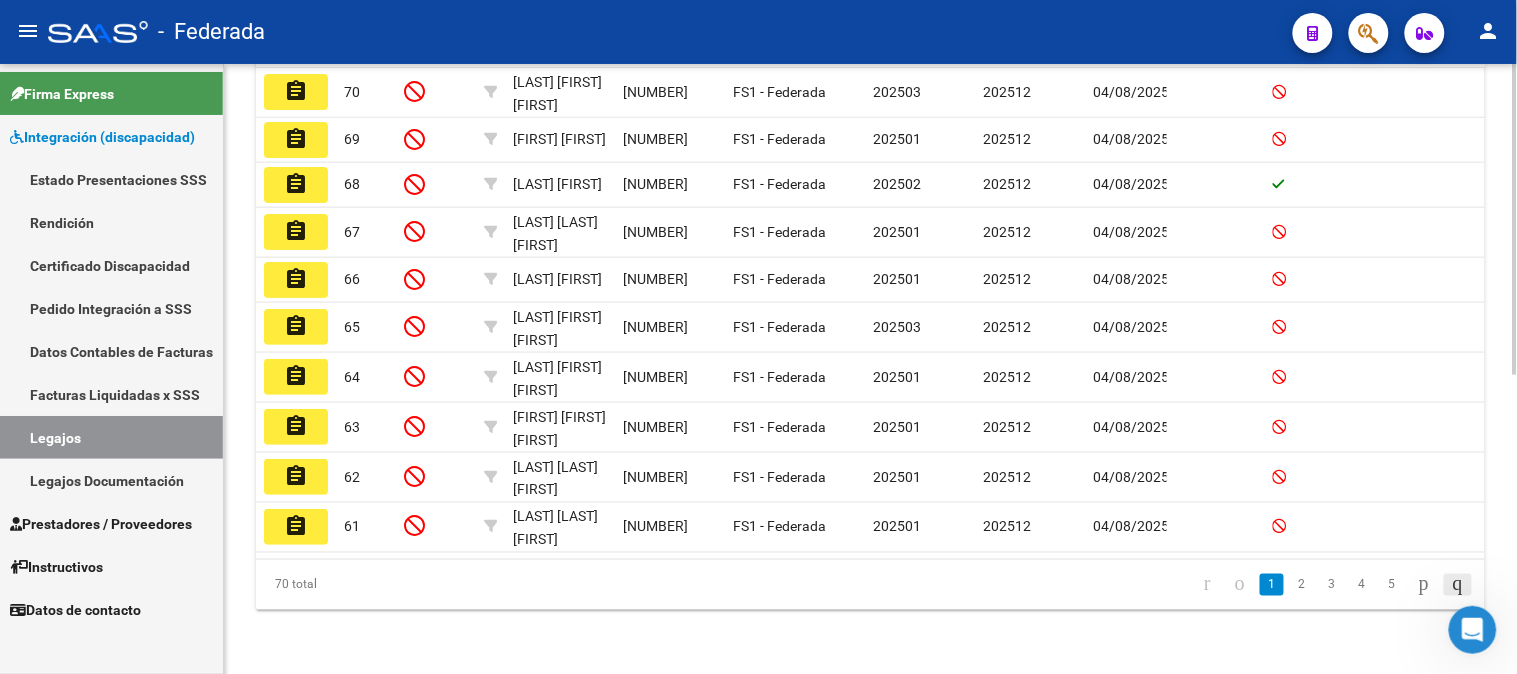 scroll, scrollTop: 0, scrollLeft: 0, axis: both 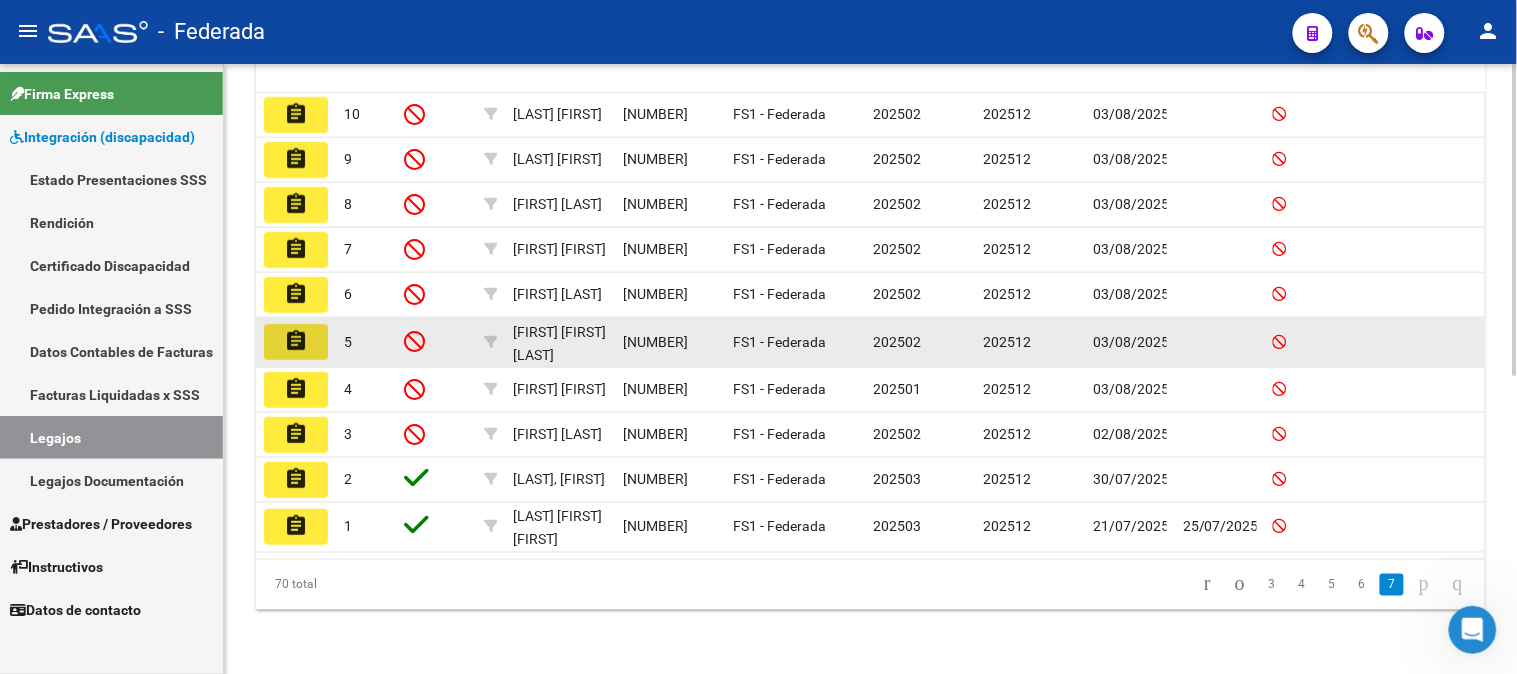 click on "assignment" 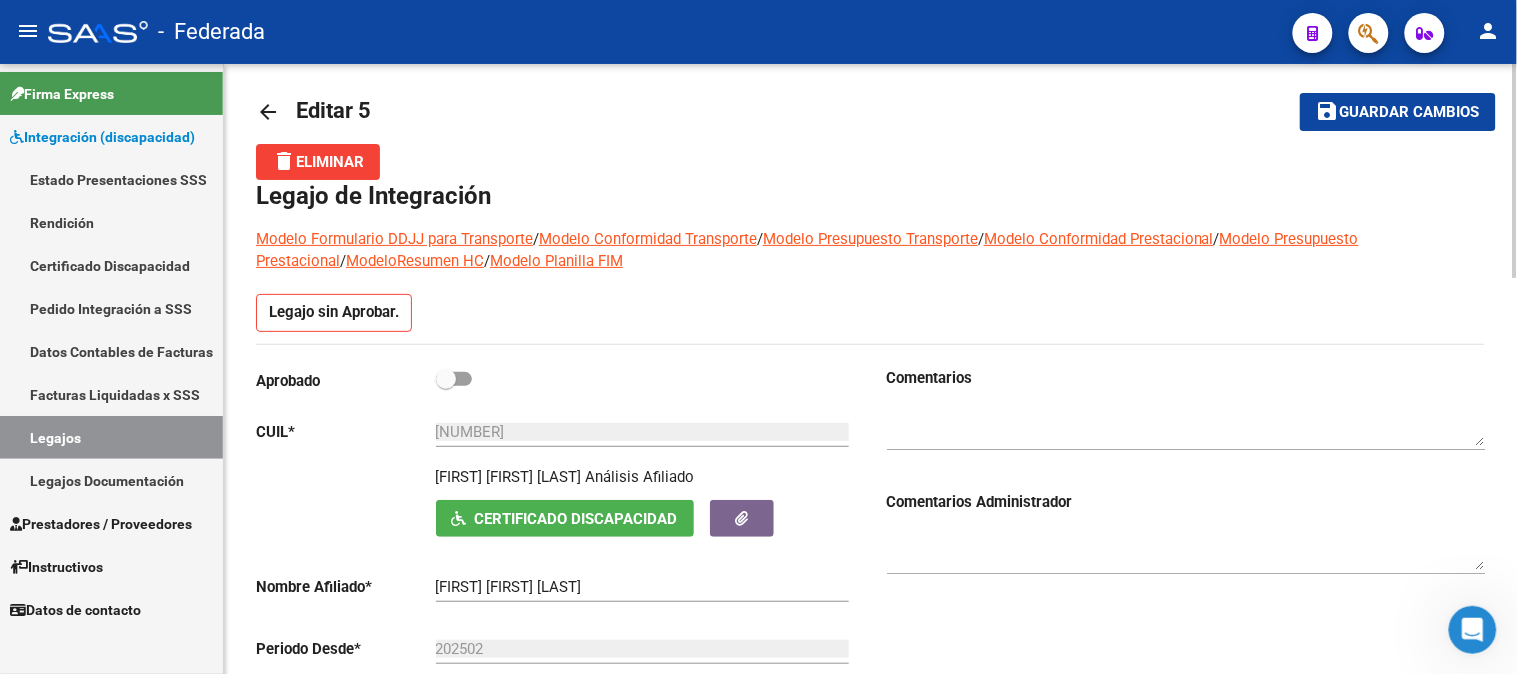 scroll, scrollTop: 0, scrollLeft: 0, axis: both 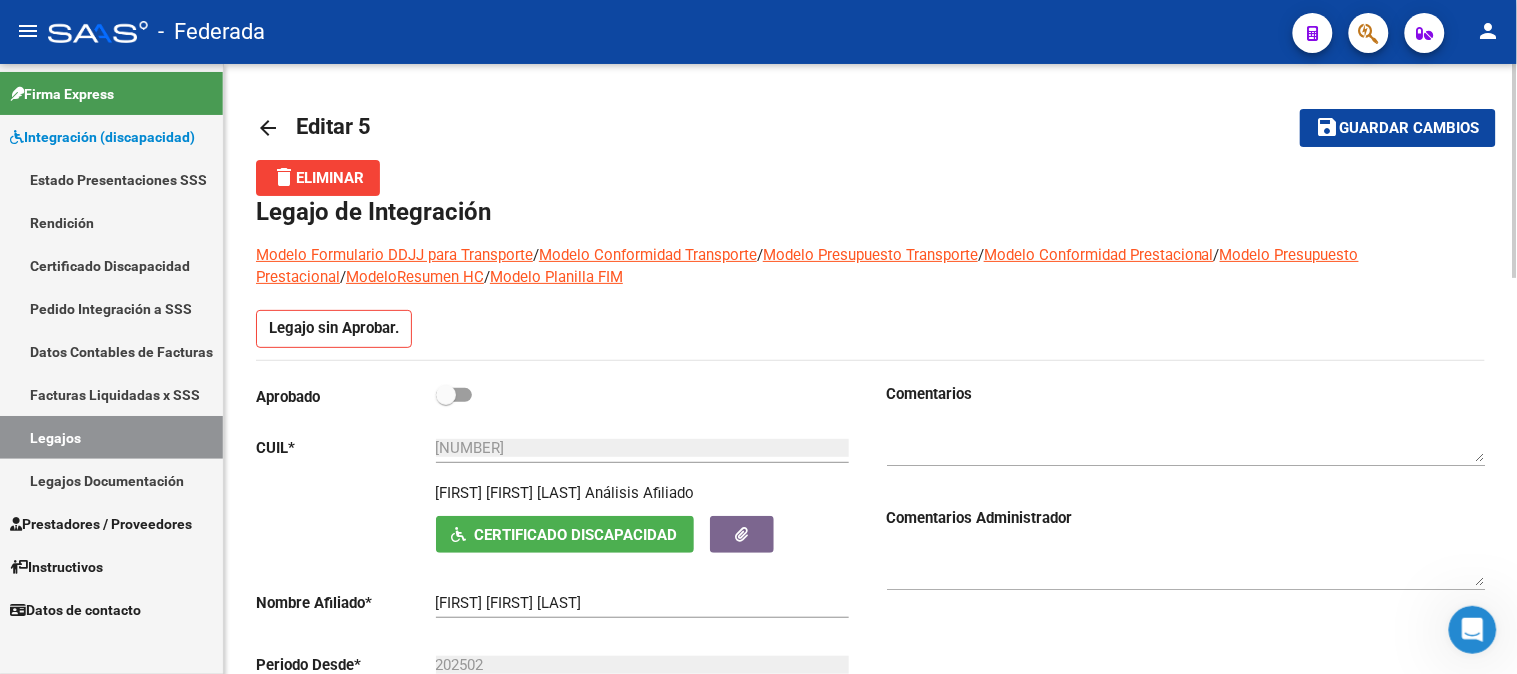 click on "arrow_back" 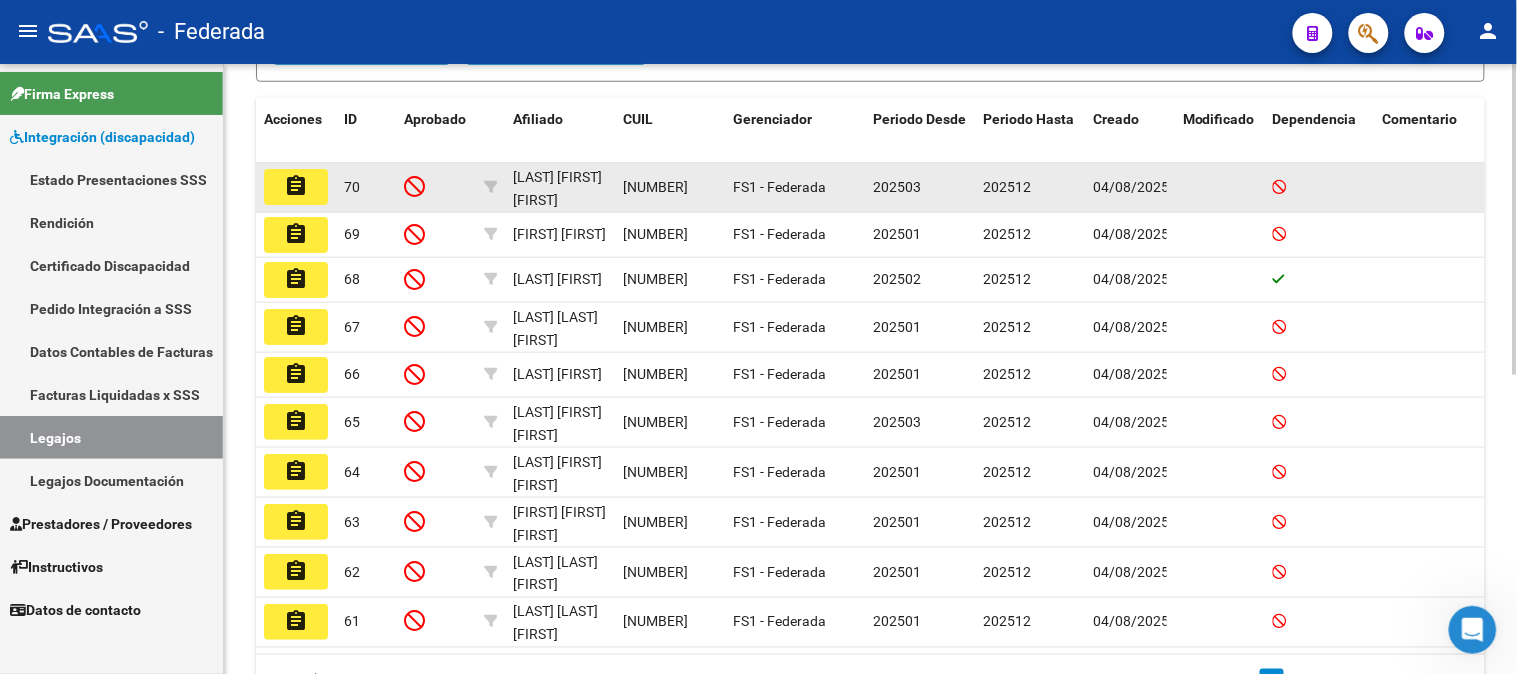 scroll, scrollTop: 586, scrollLeft: 0, axis: vertical 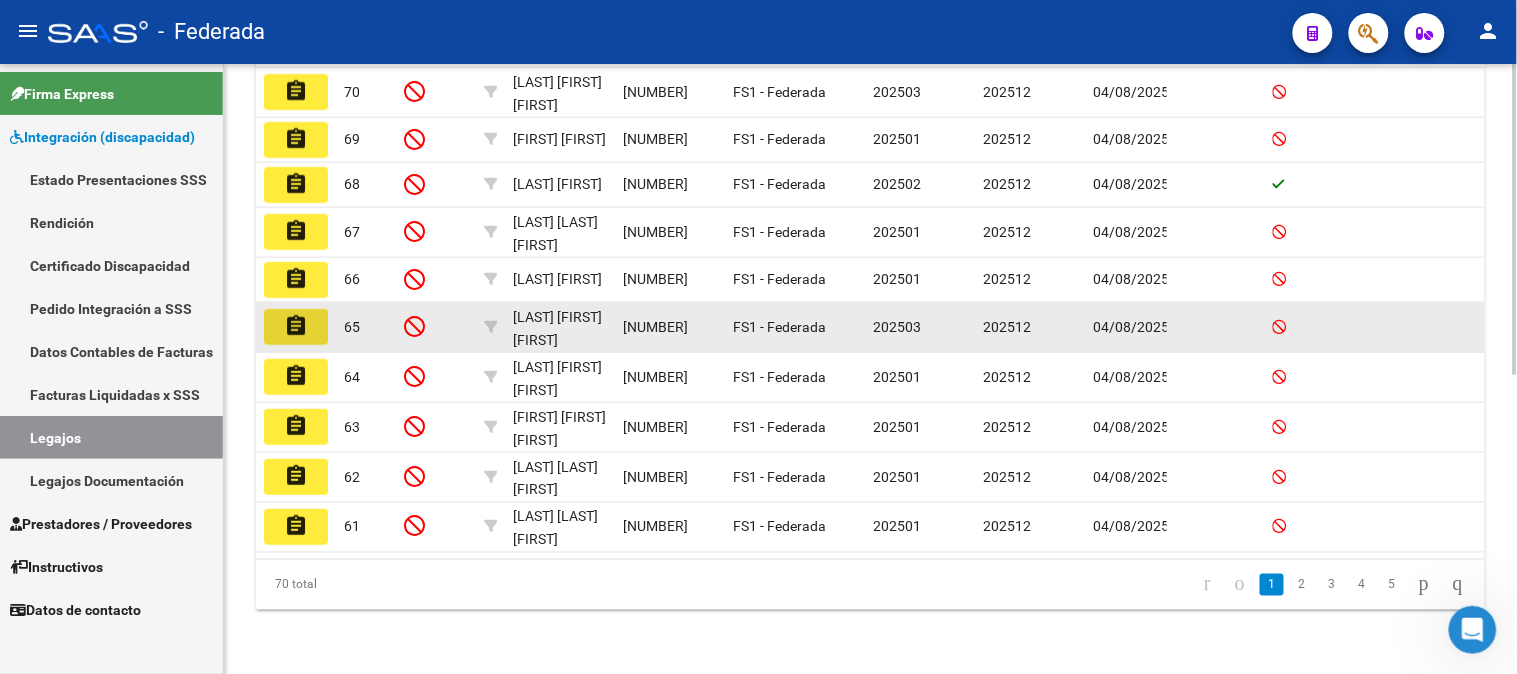 click on "assignment" 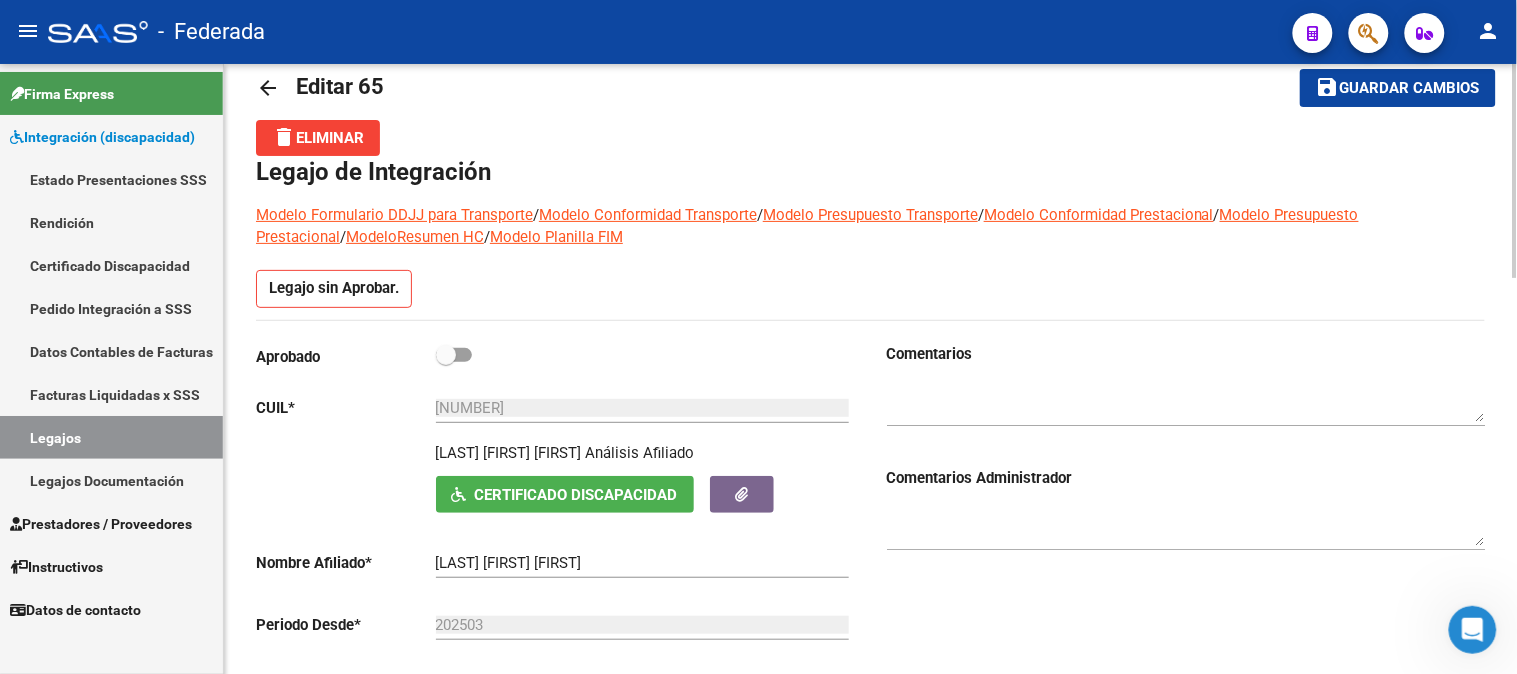 scroll, scrollTop: 0, scrollLeft: 0, axis: both 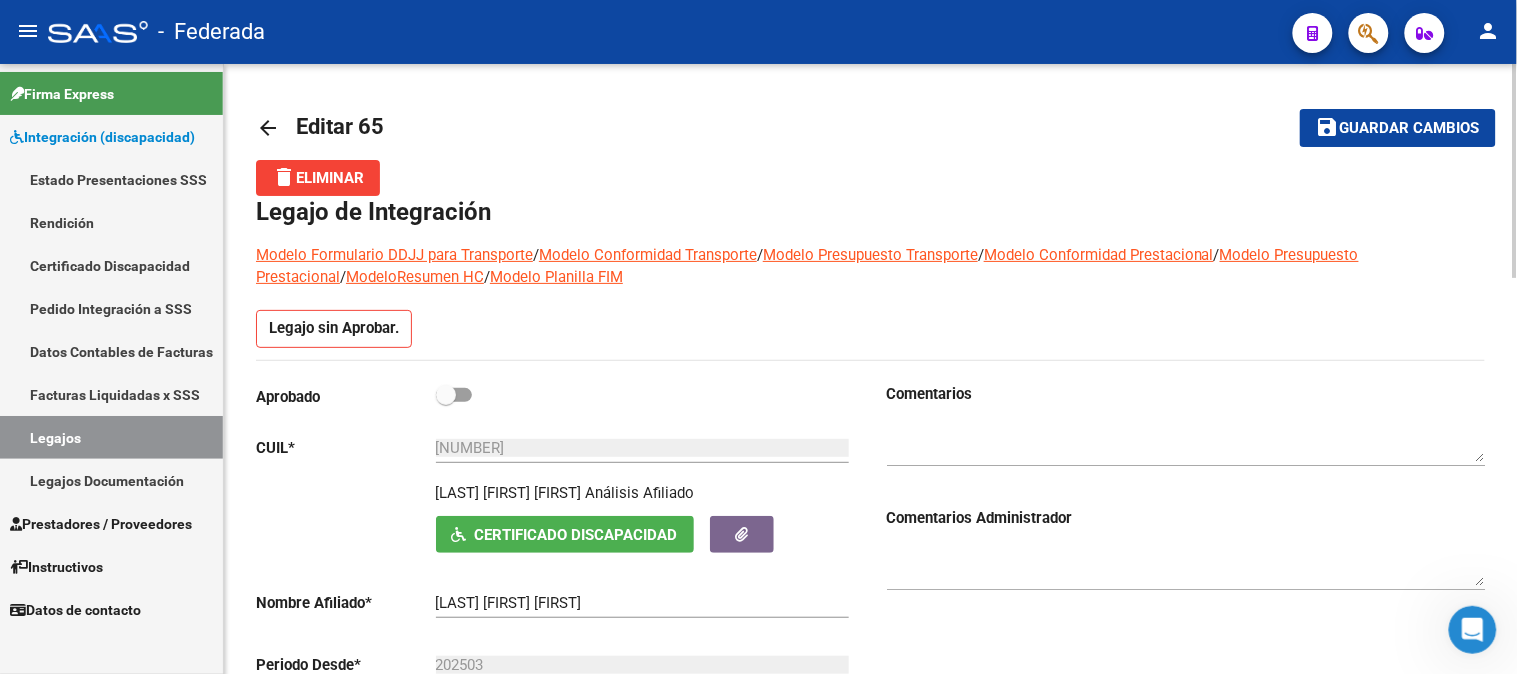 click on "arrow_back" 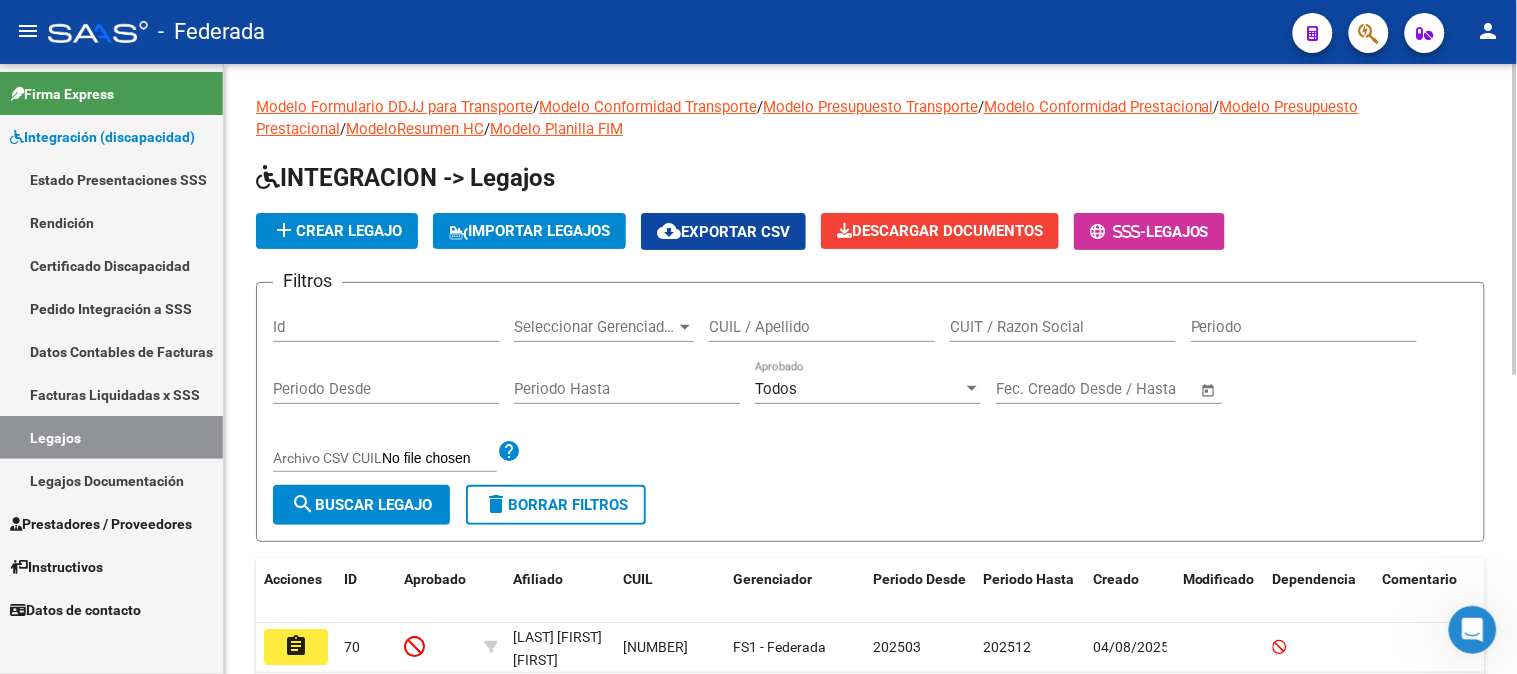 click on "Certificado Discapacidad" at bounding box center [111, 265] 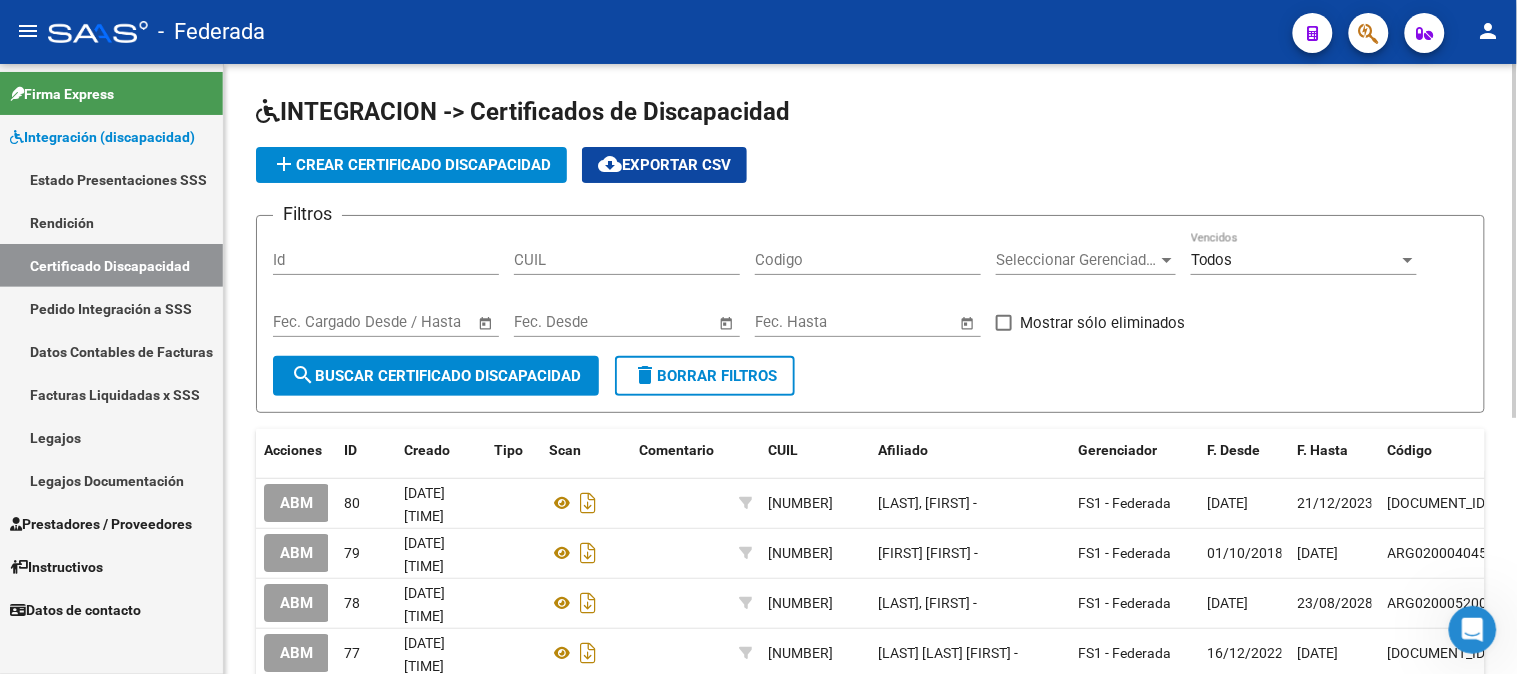 click on "add  Crear Certificado Discapacidad" 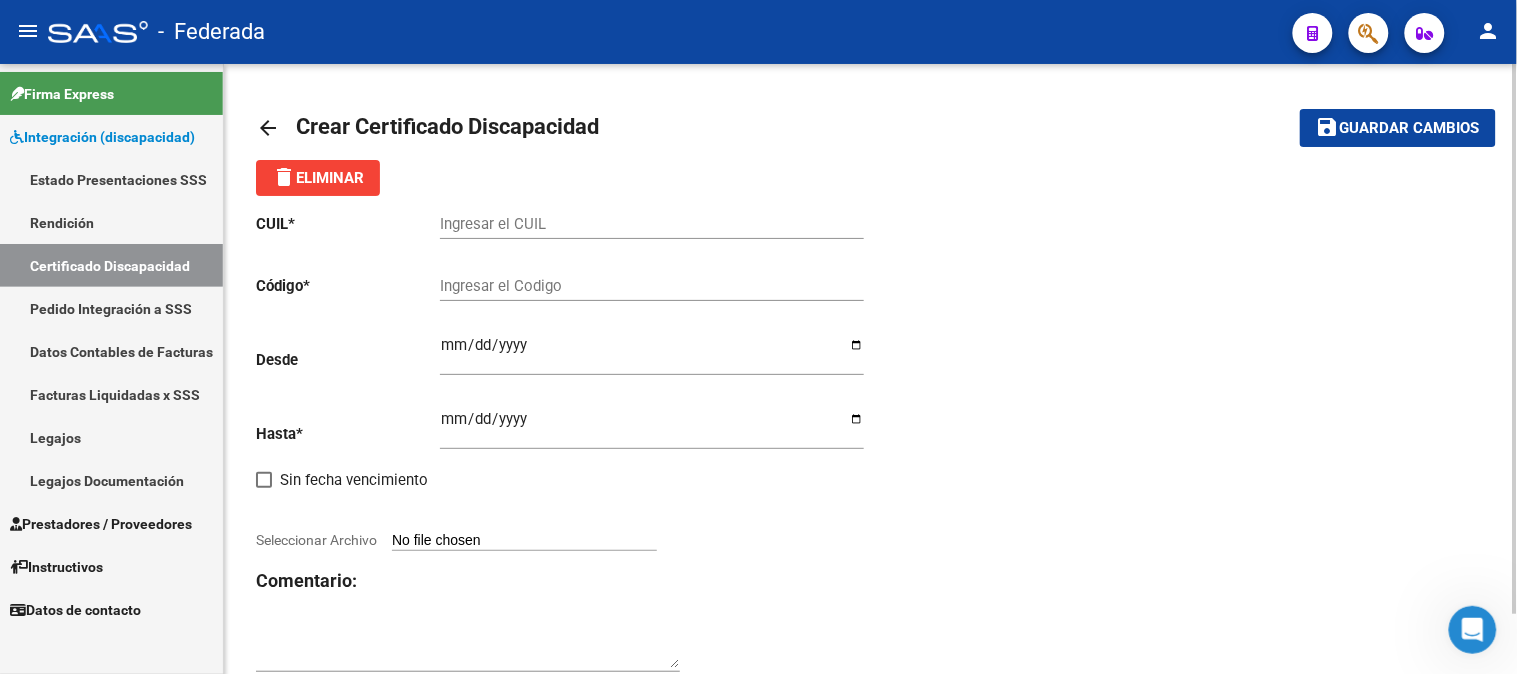 click on "Ingresar el CUIL" 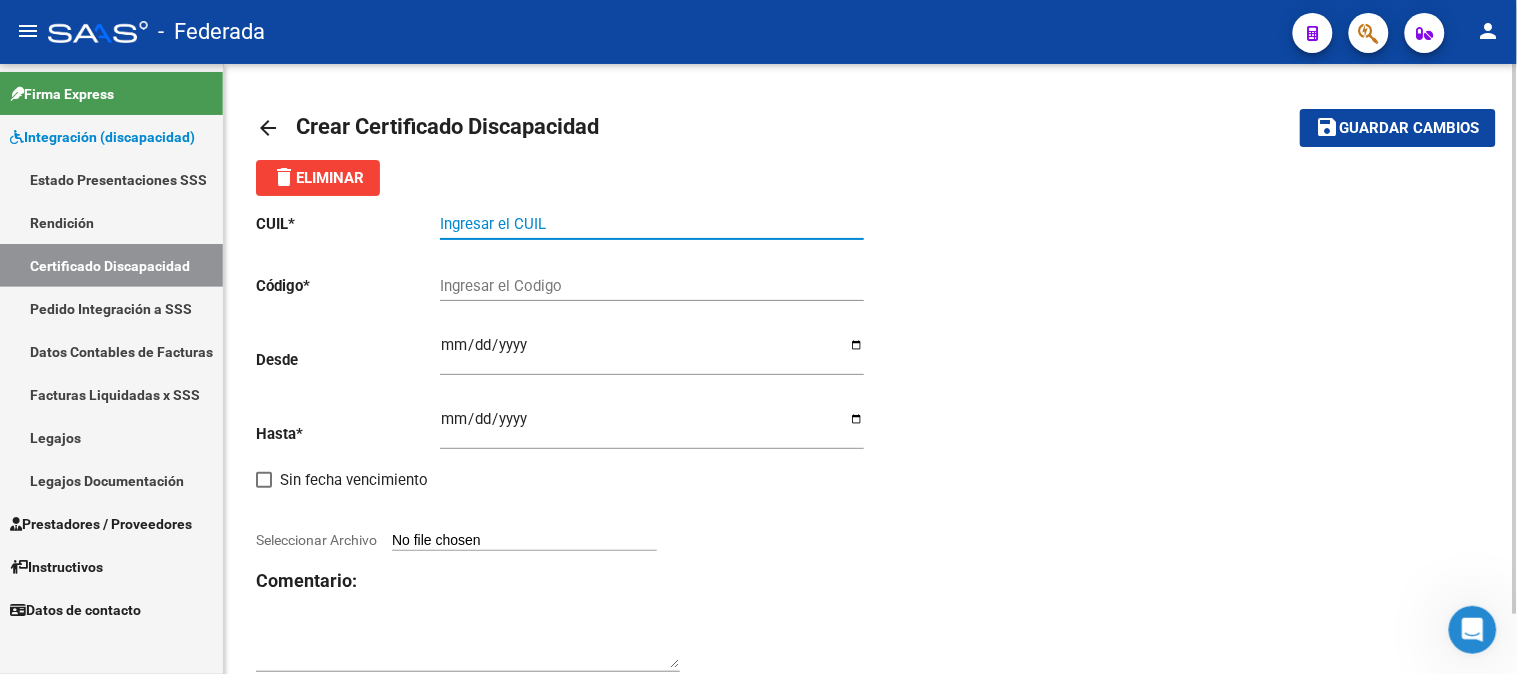 paste on "[NUMBER]" 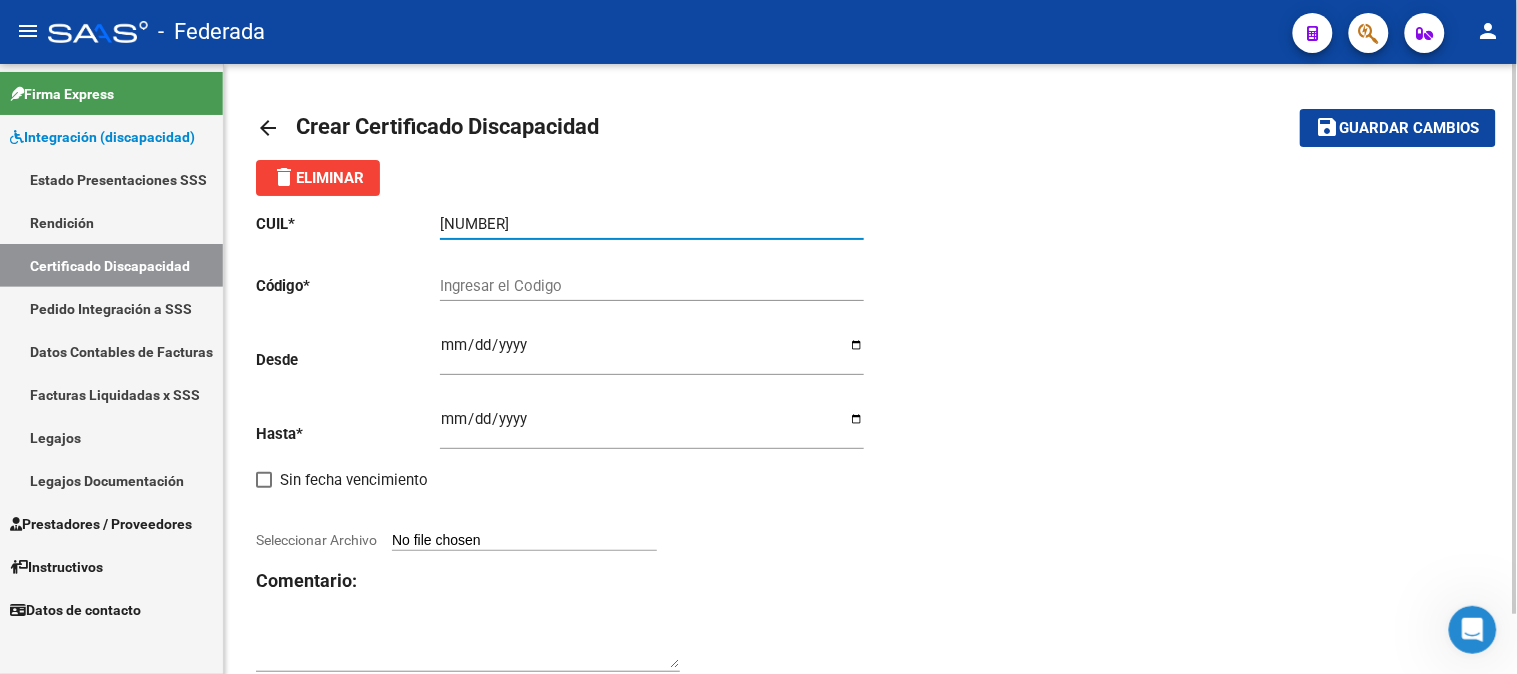 type on "[NUMBER]" 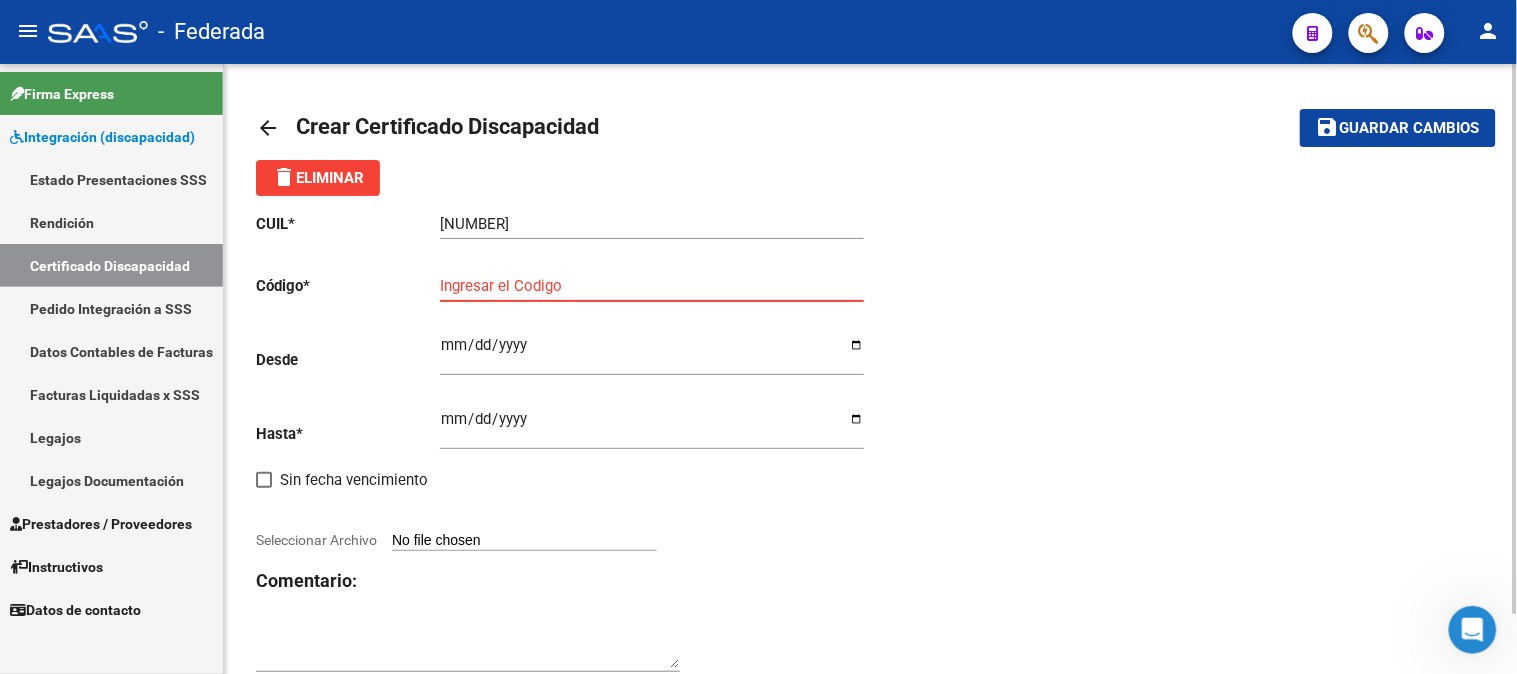 paste on "[DOCUMENT_ID]" 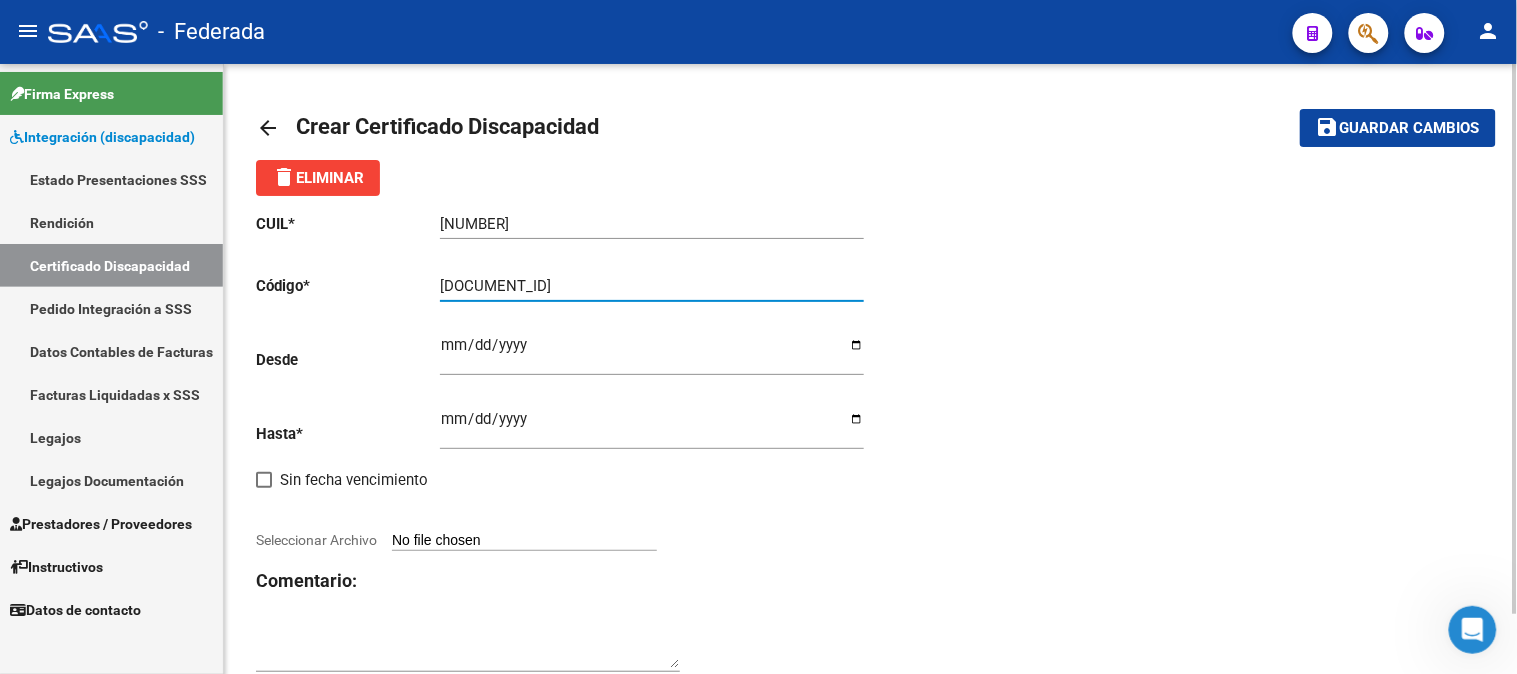 click on "[DOCUMENT_ID]" at bounding box center (652, 286) 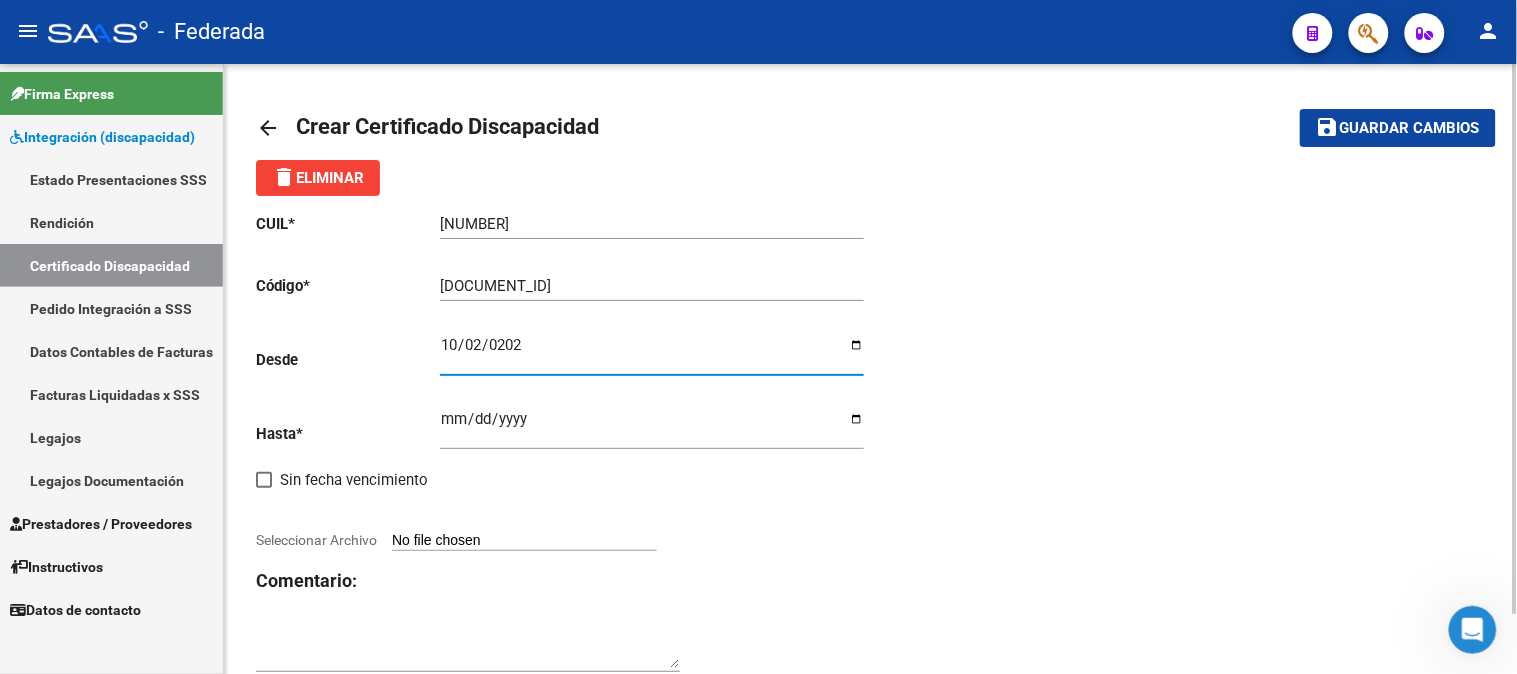 type on "2024-10-02" 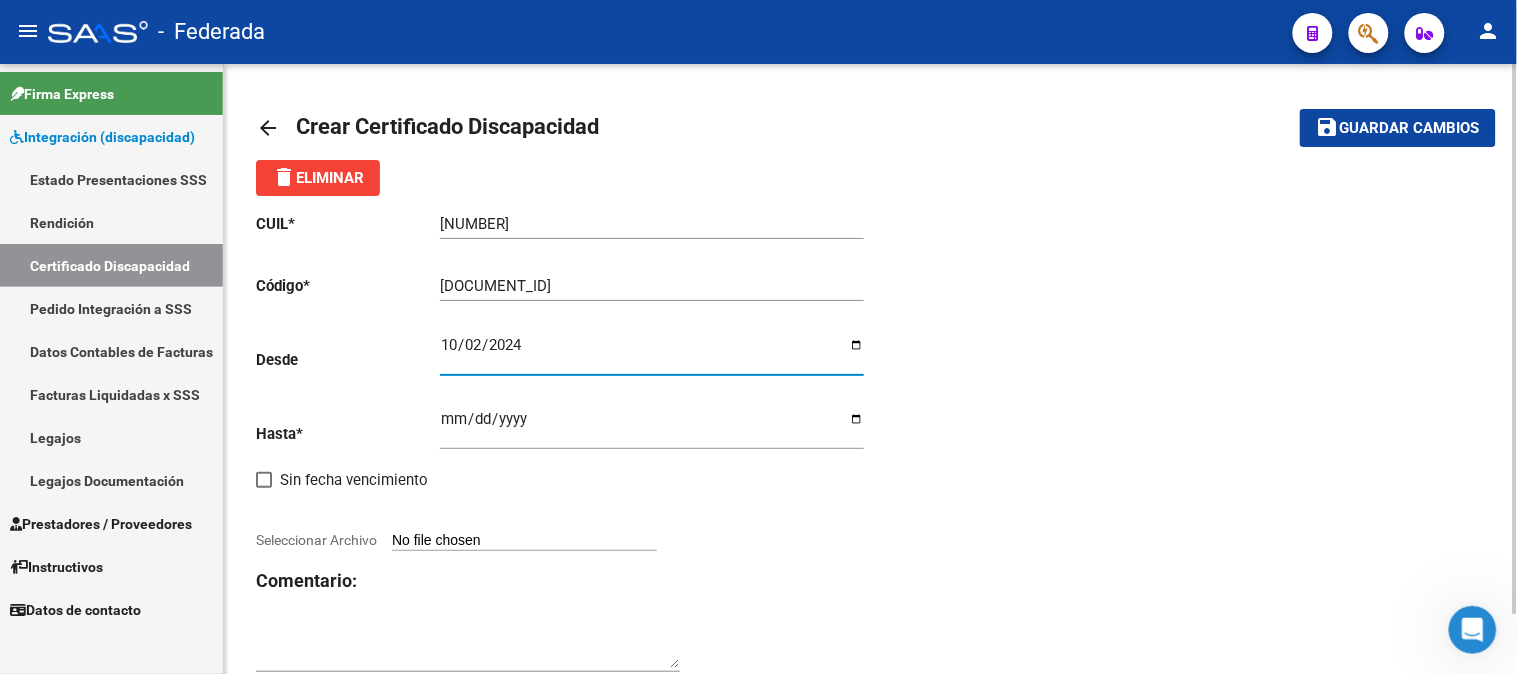 click on "Ingresar fec. Hasta" at bounding box center (652, 427) 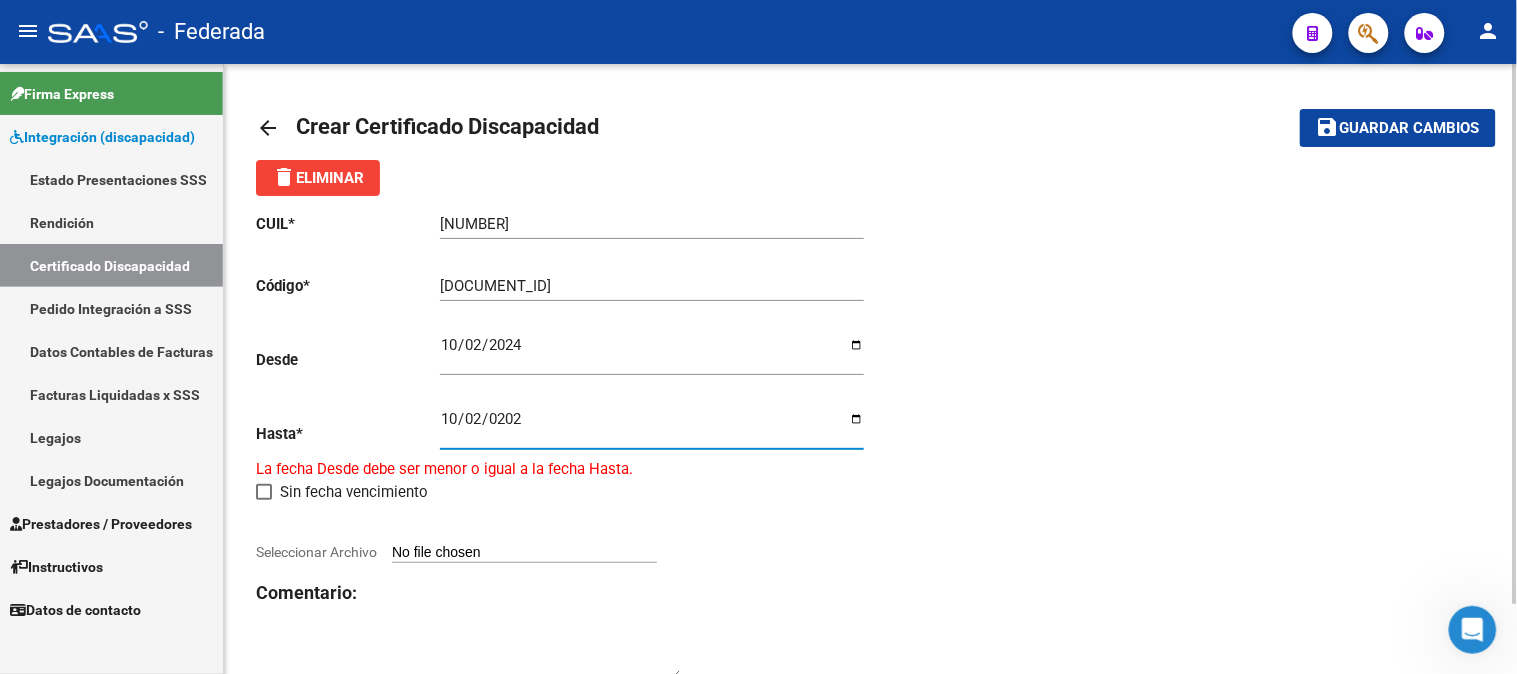 type on "[DATE]" 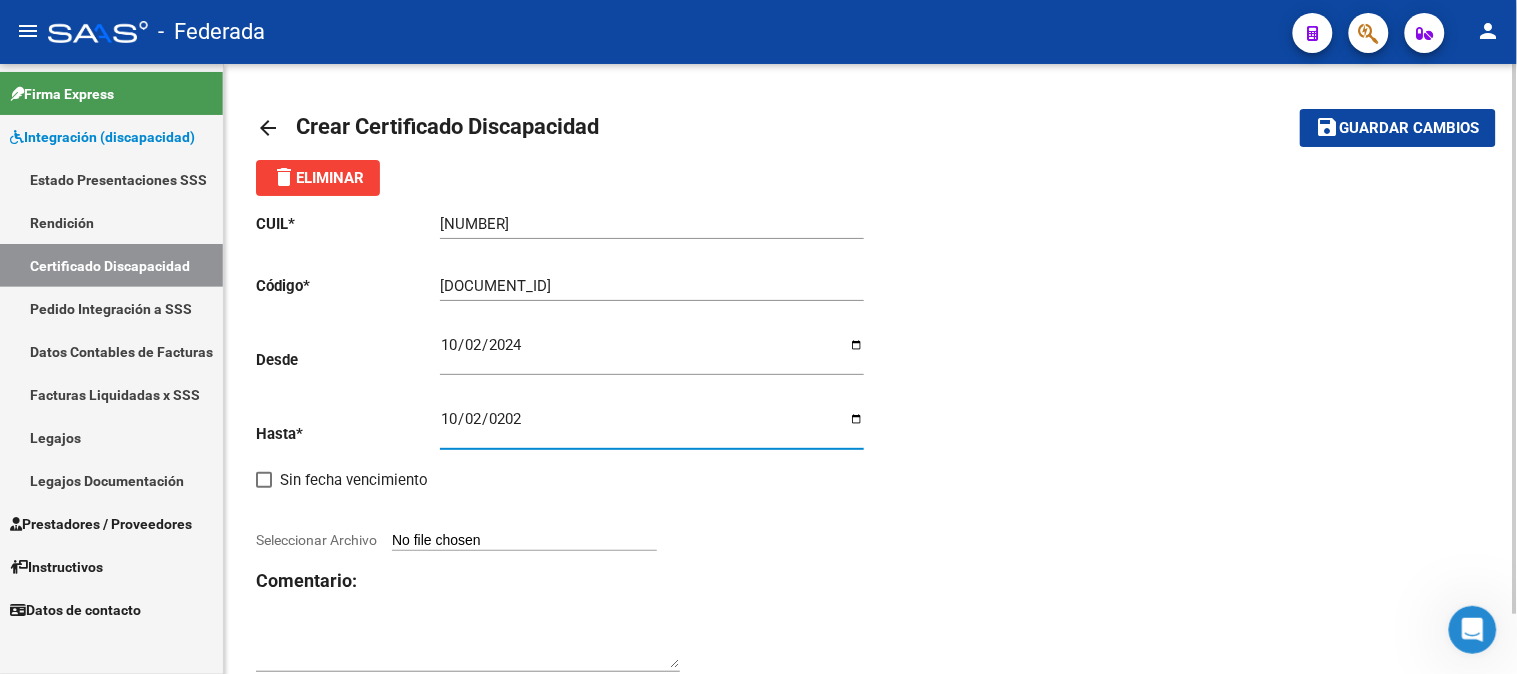 click on "Comentario:" 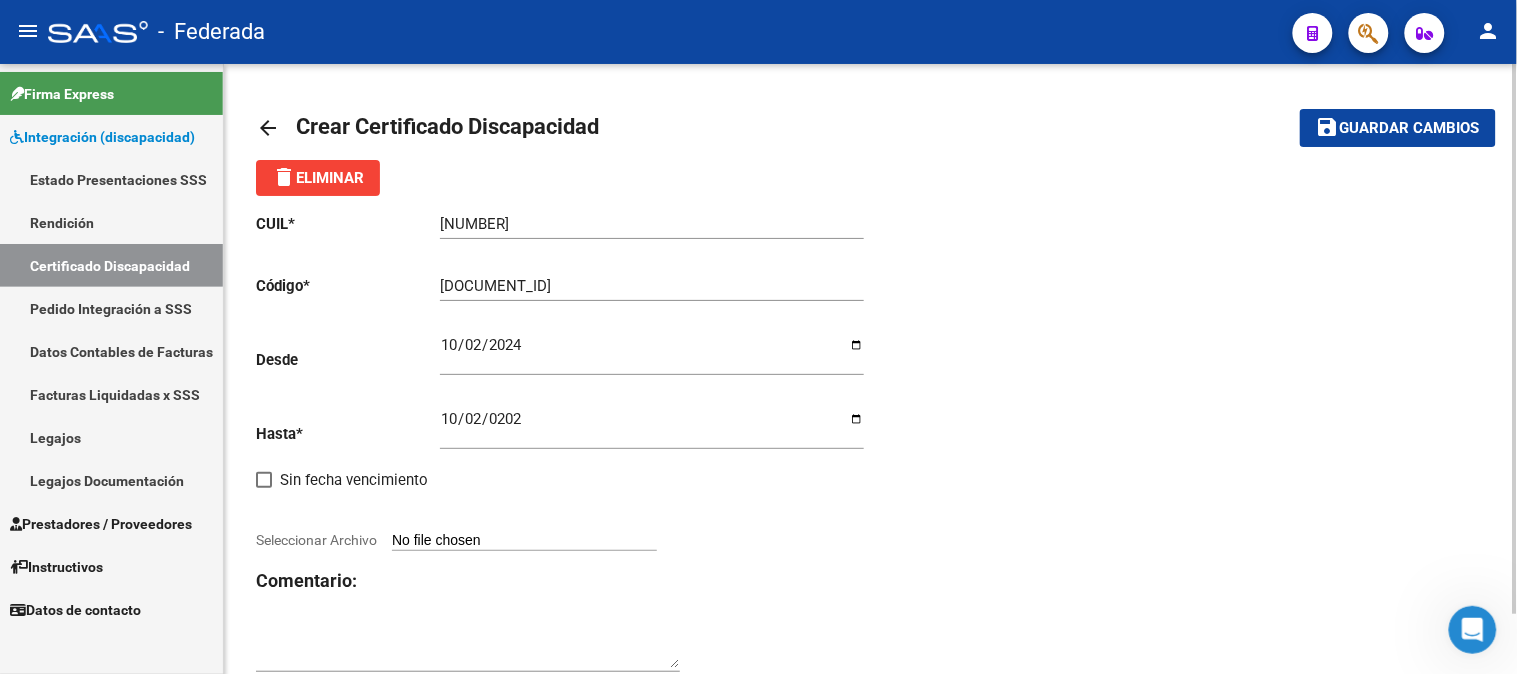click on "Seleccionar Archivo" at bounding box center [524, 541] 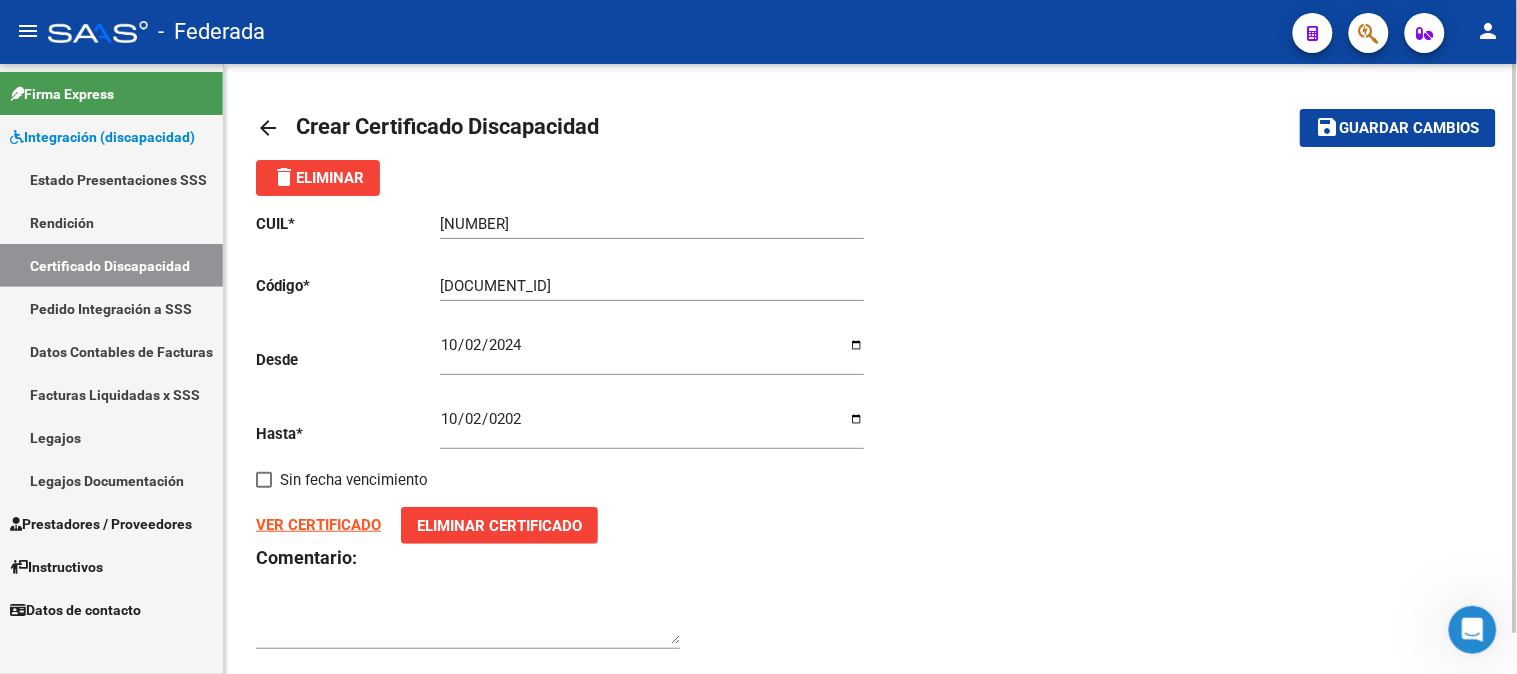 click on "save Guardar cambios" 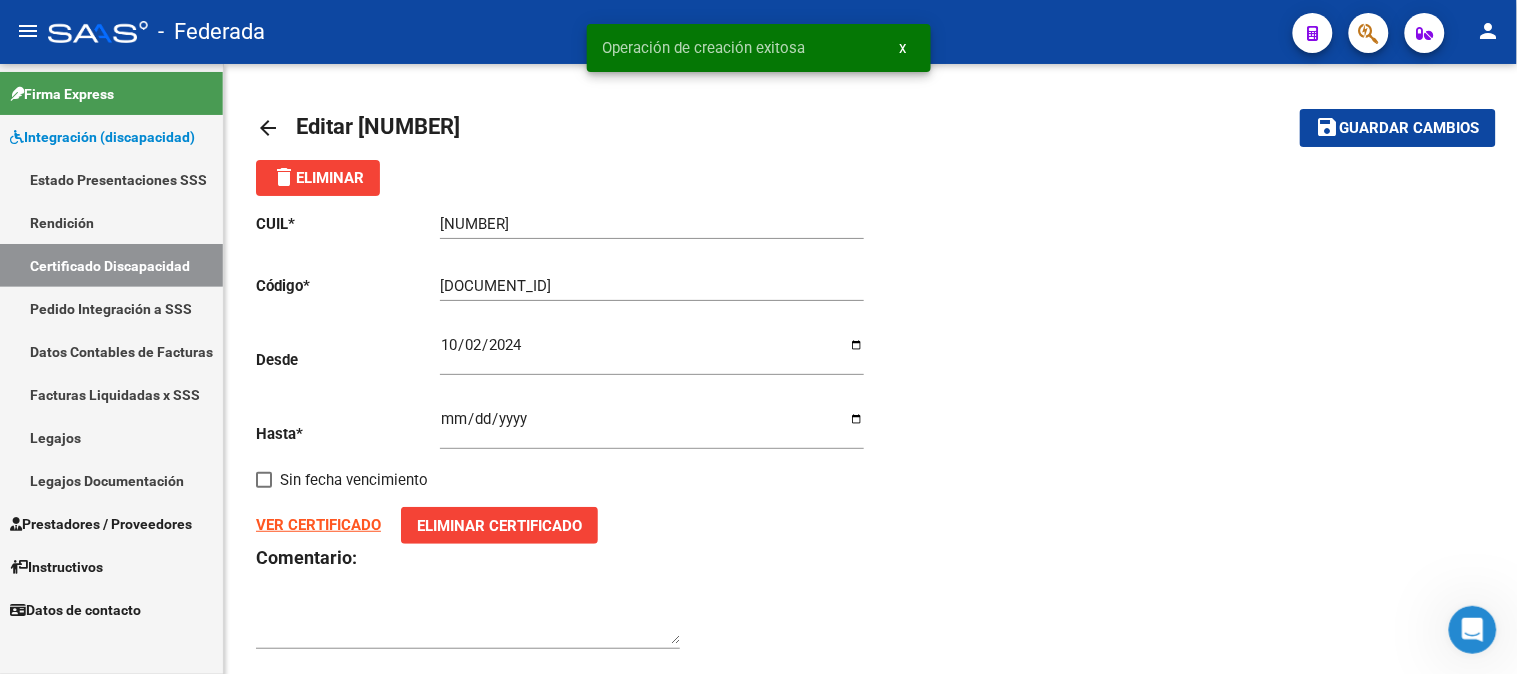 click on "Certificado Discapacidad" at bounding box center [111, 265] 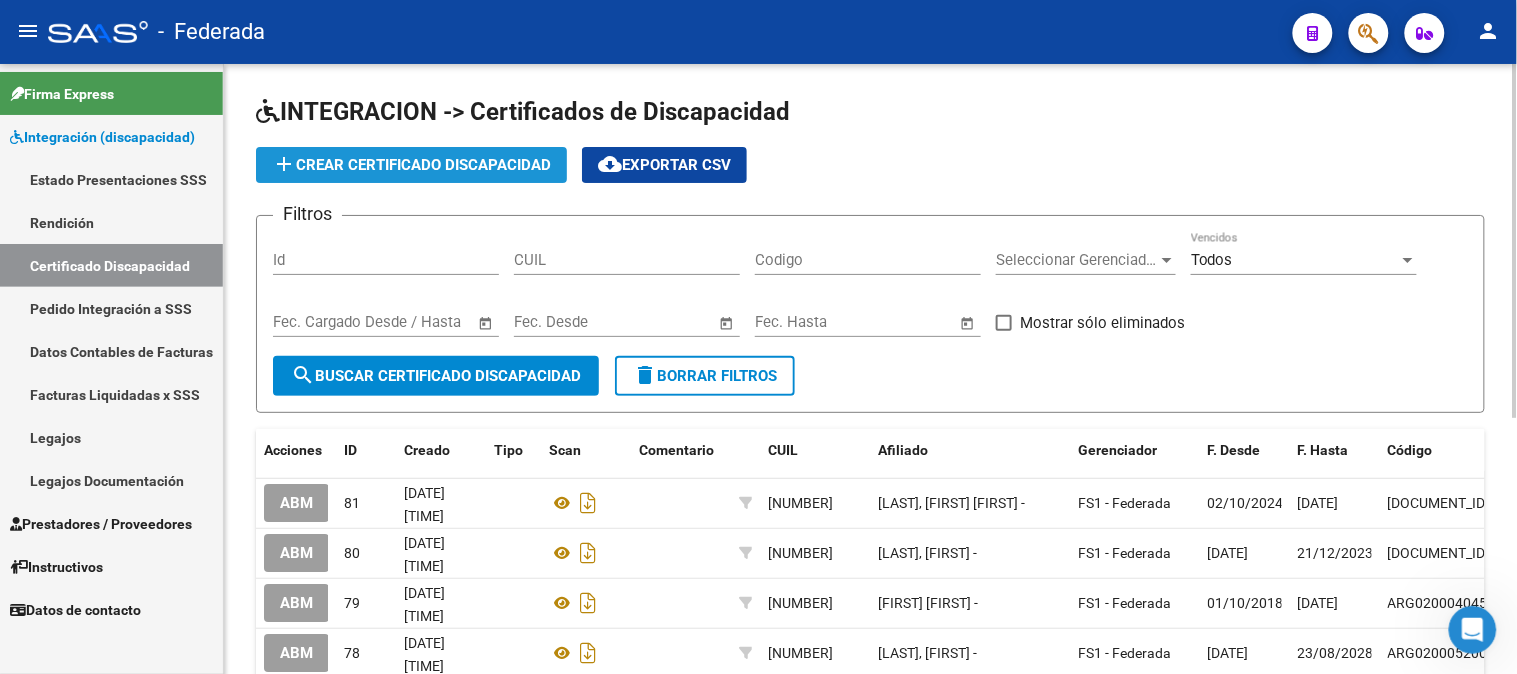 click on "add  Crear Certificado Discapacidad" 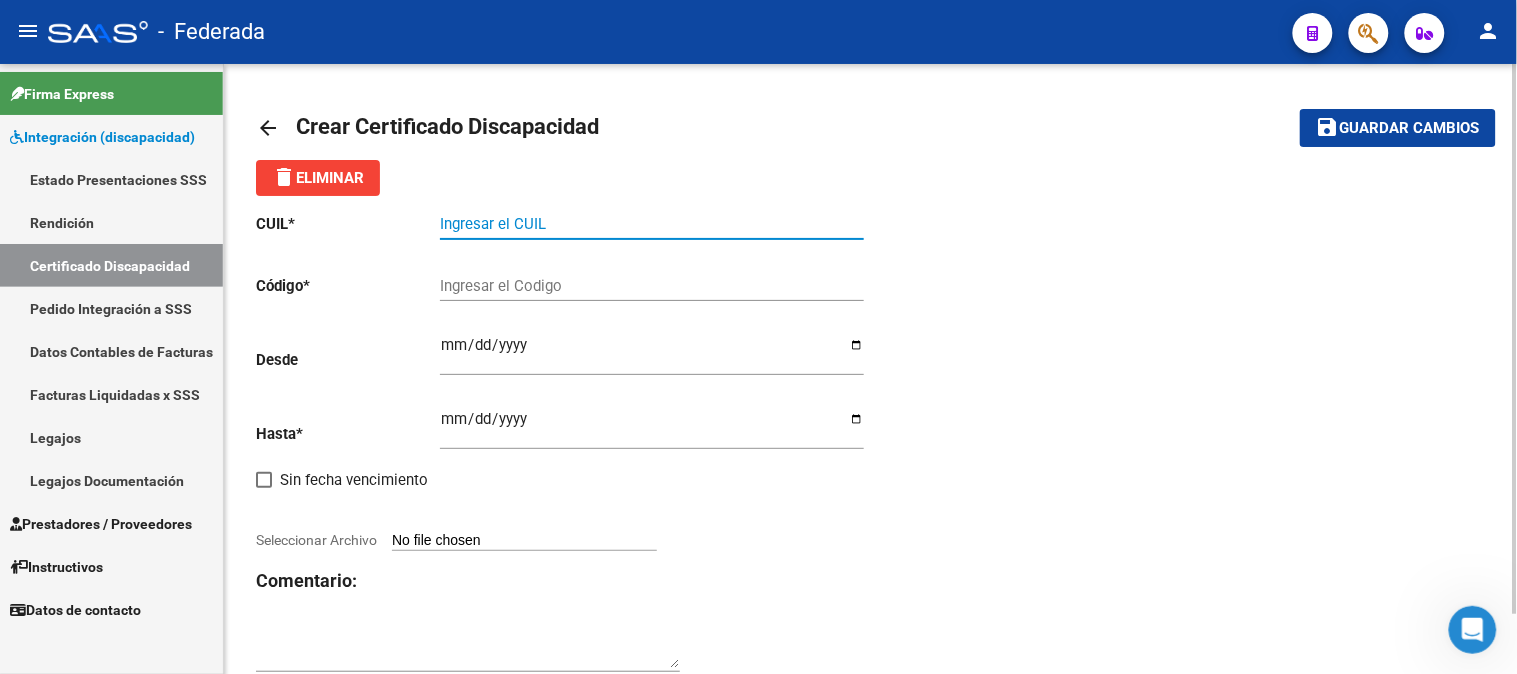 click on "Ingresar el CUIL" at bounding box center [652, 224] 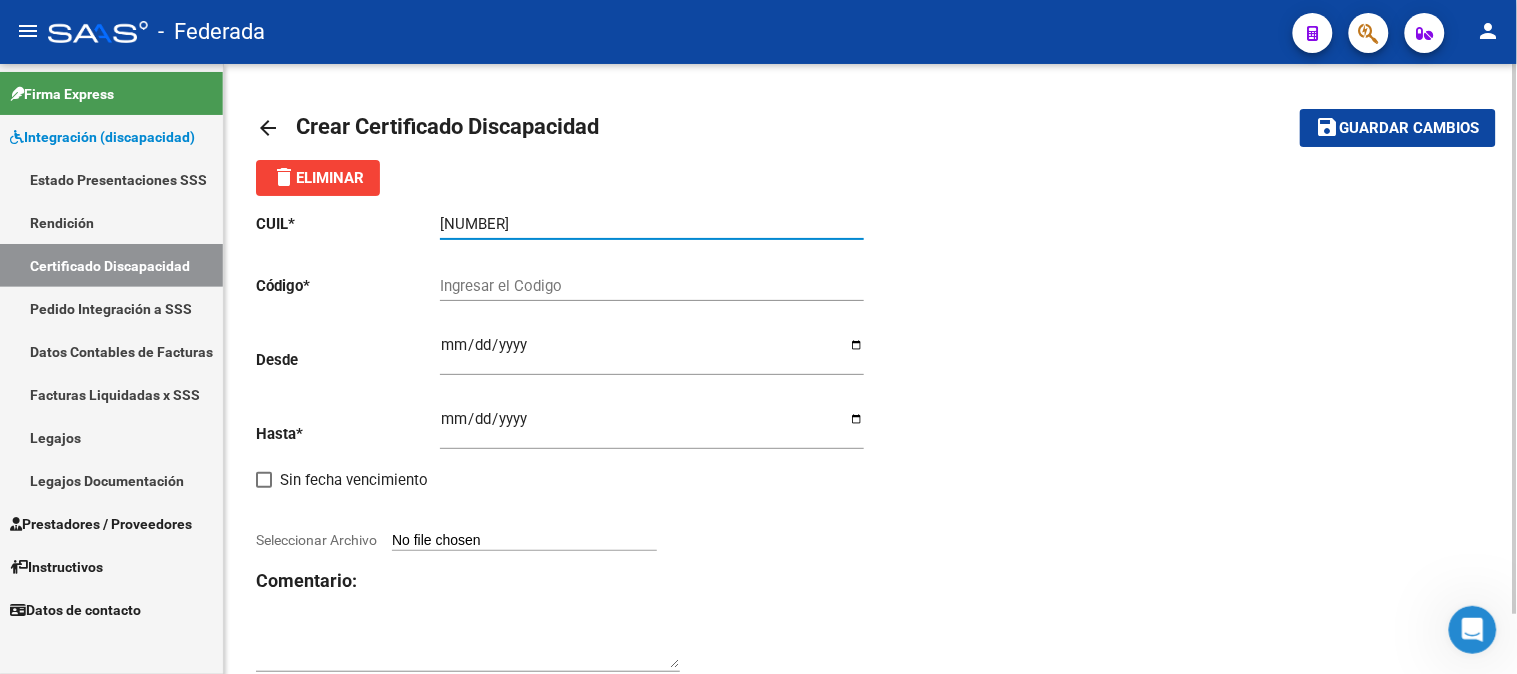 type on "[NUMBER]" 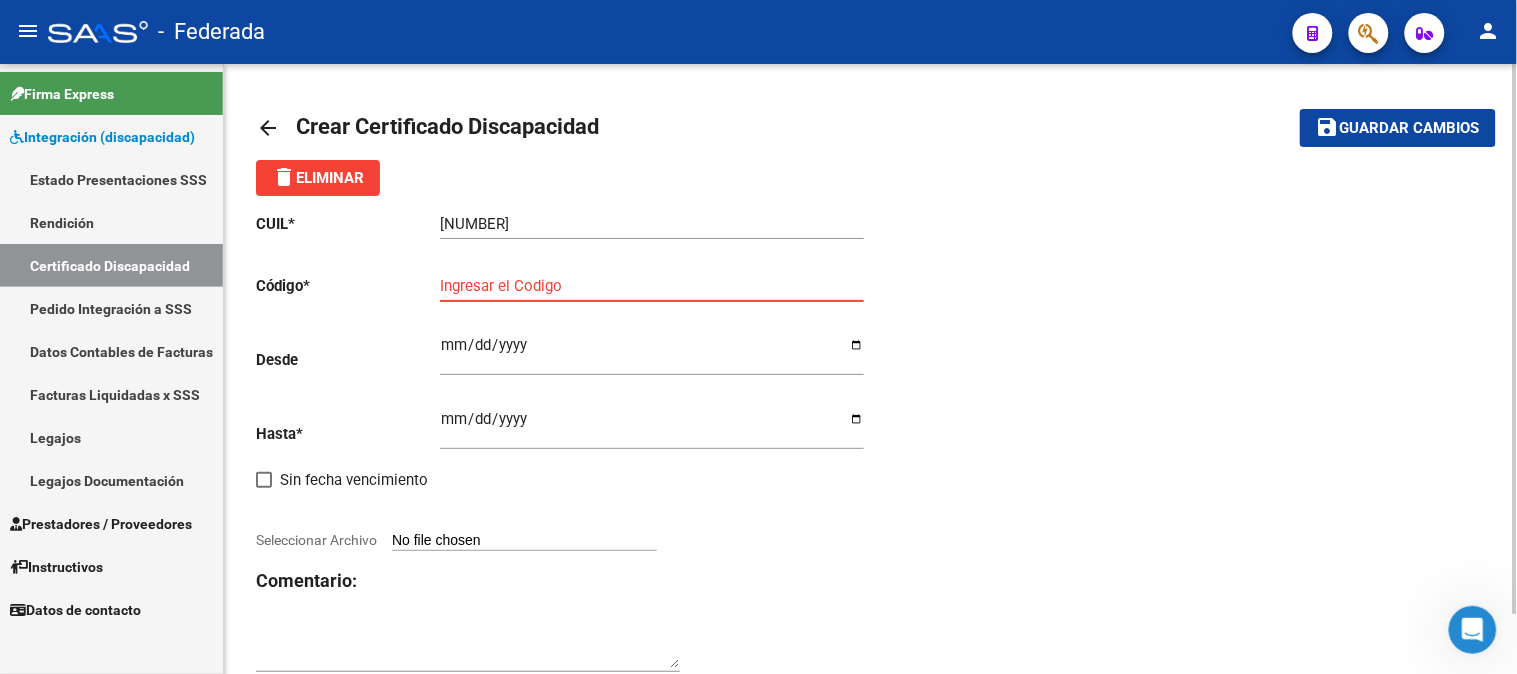 paste on "[DOCUMENT_ID]" 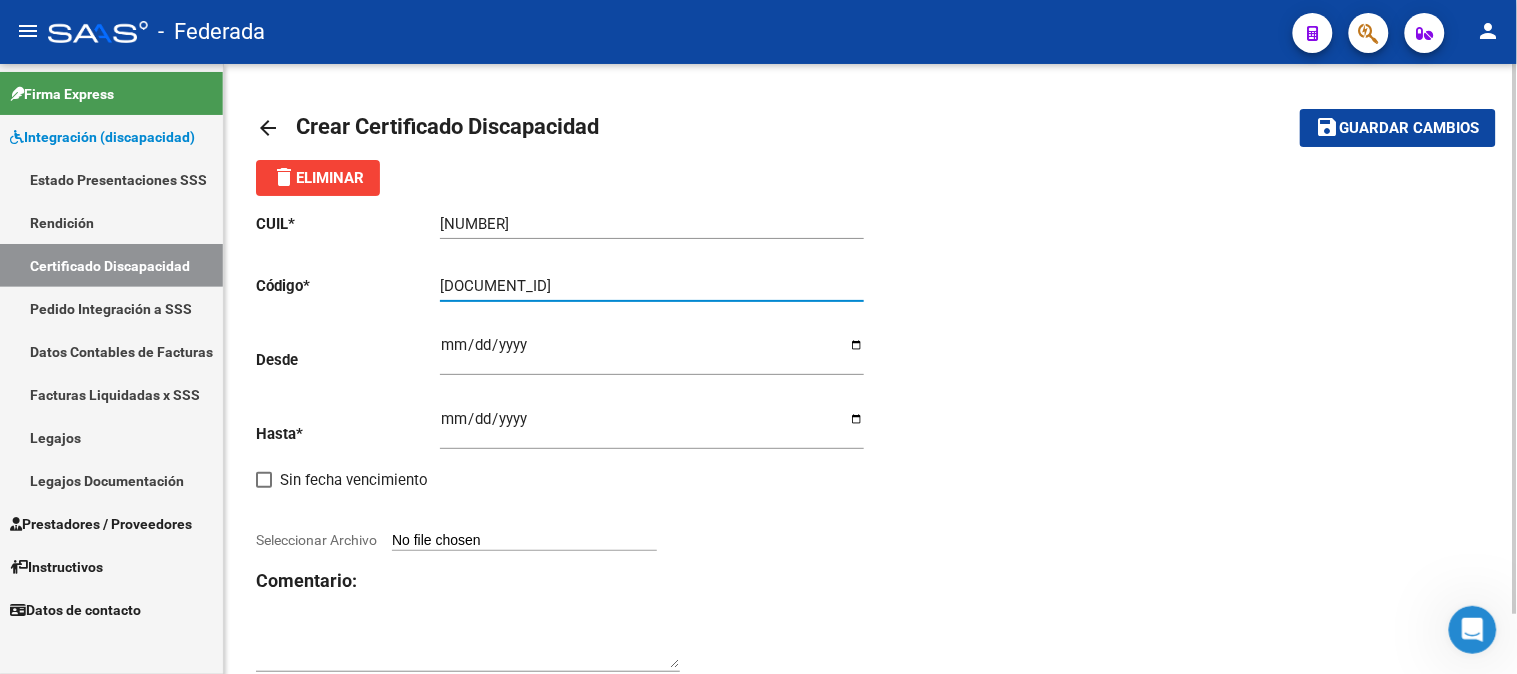 click on "[DOCUMENT_ID]" at bounding box center [652, 286] 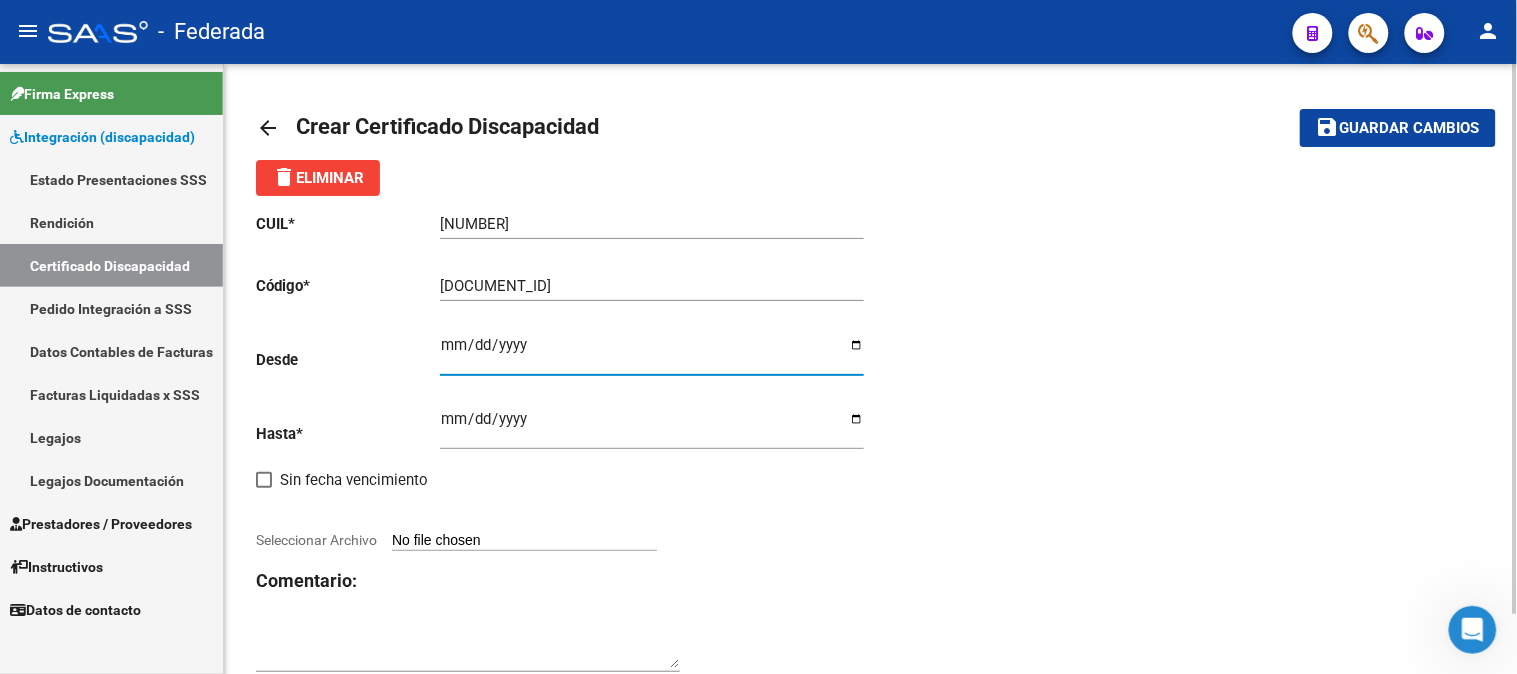 click on "Ingresar fec. Desde" at bounding box center [652, 353] 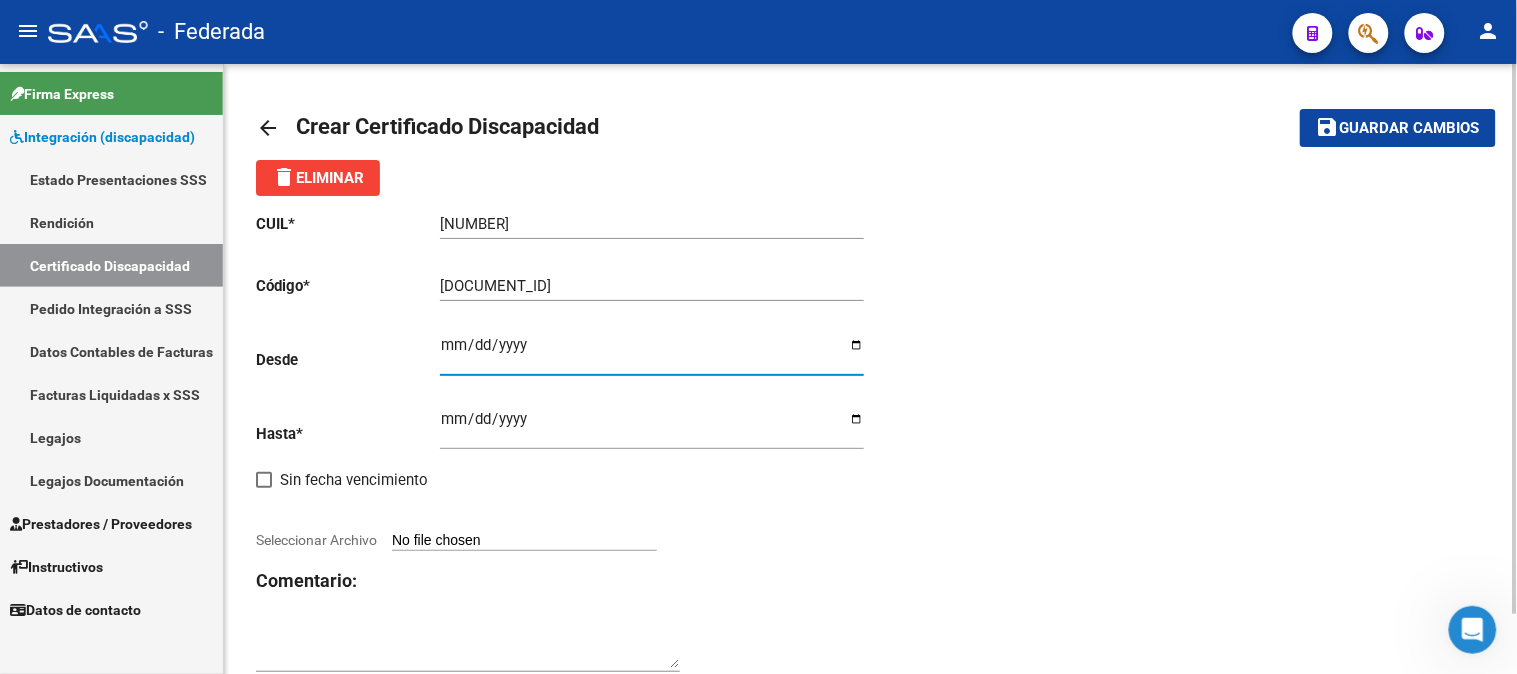 type on "[DATE]" 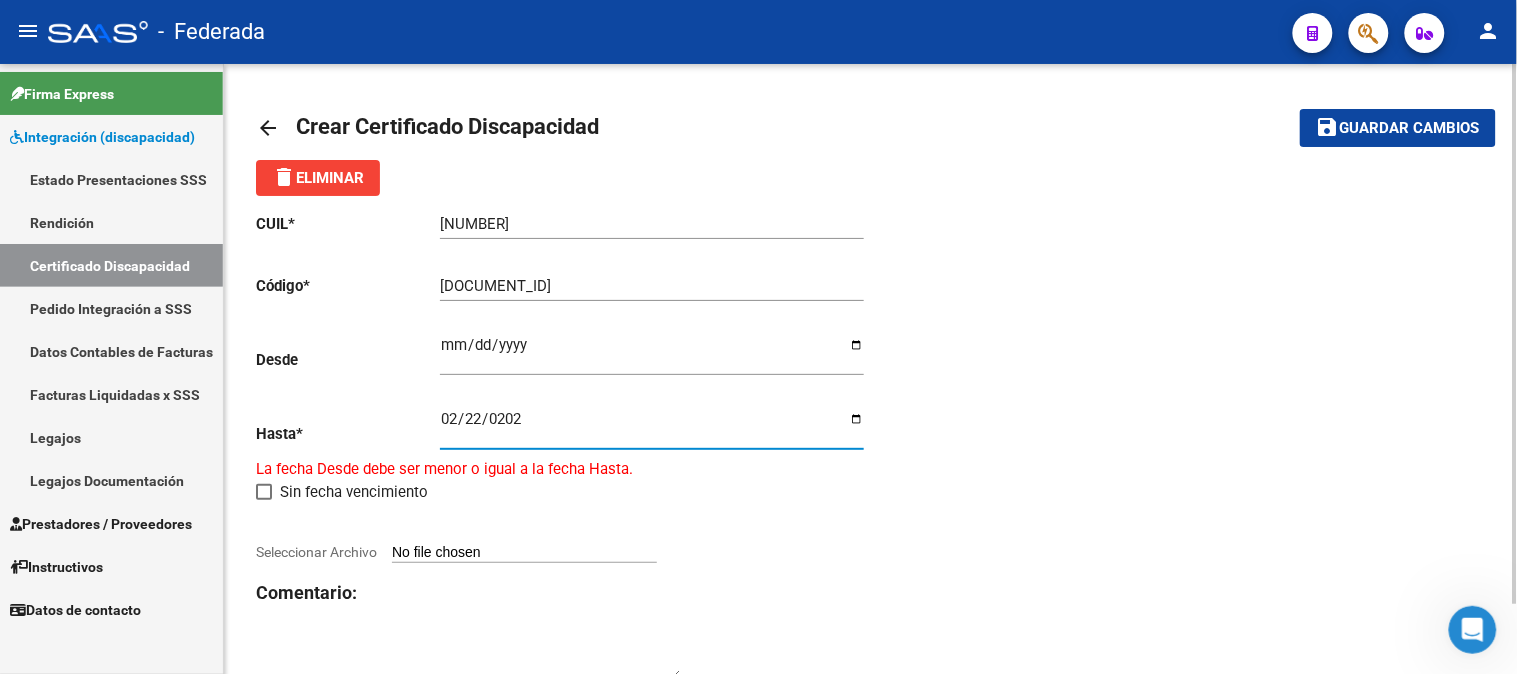 type on "[DATE]" 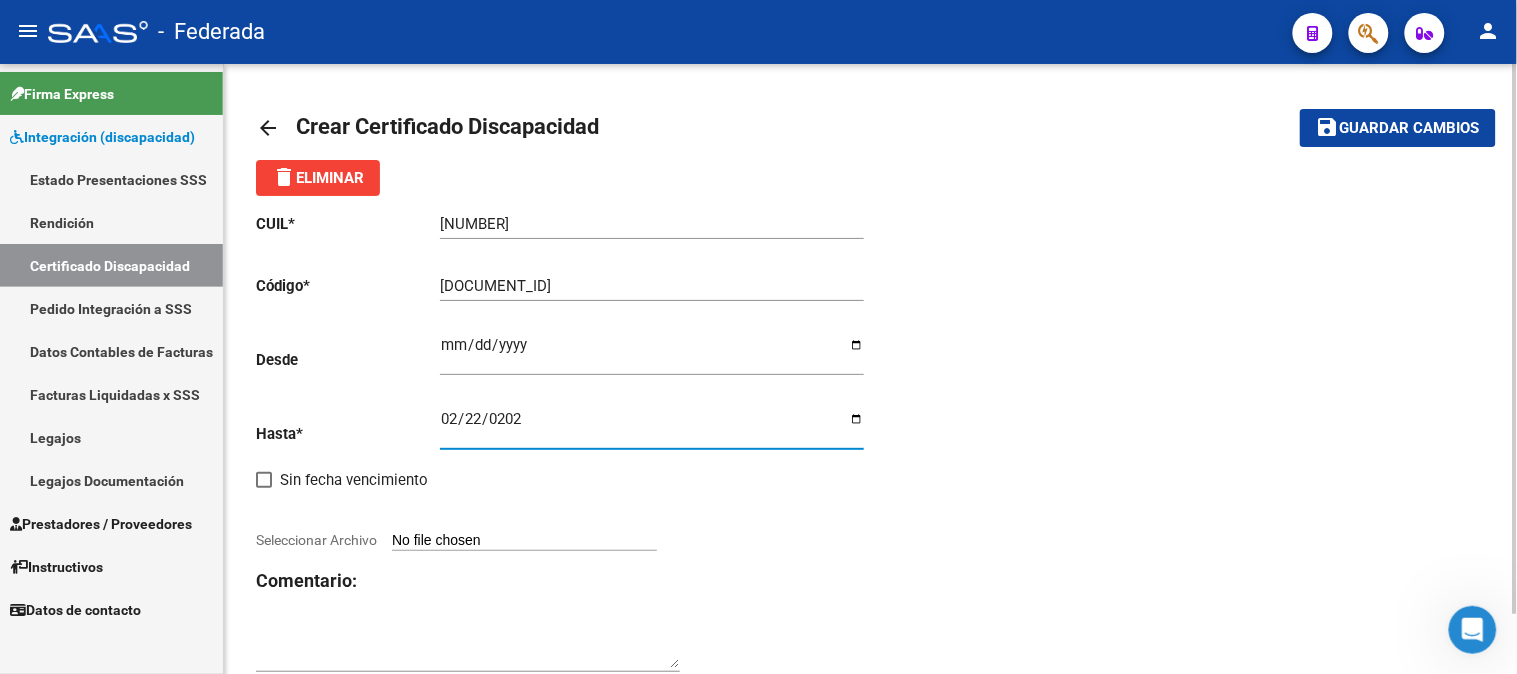 click on "Seleccionar Archivo" at bounding box center [524, 541] 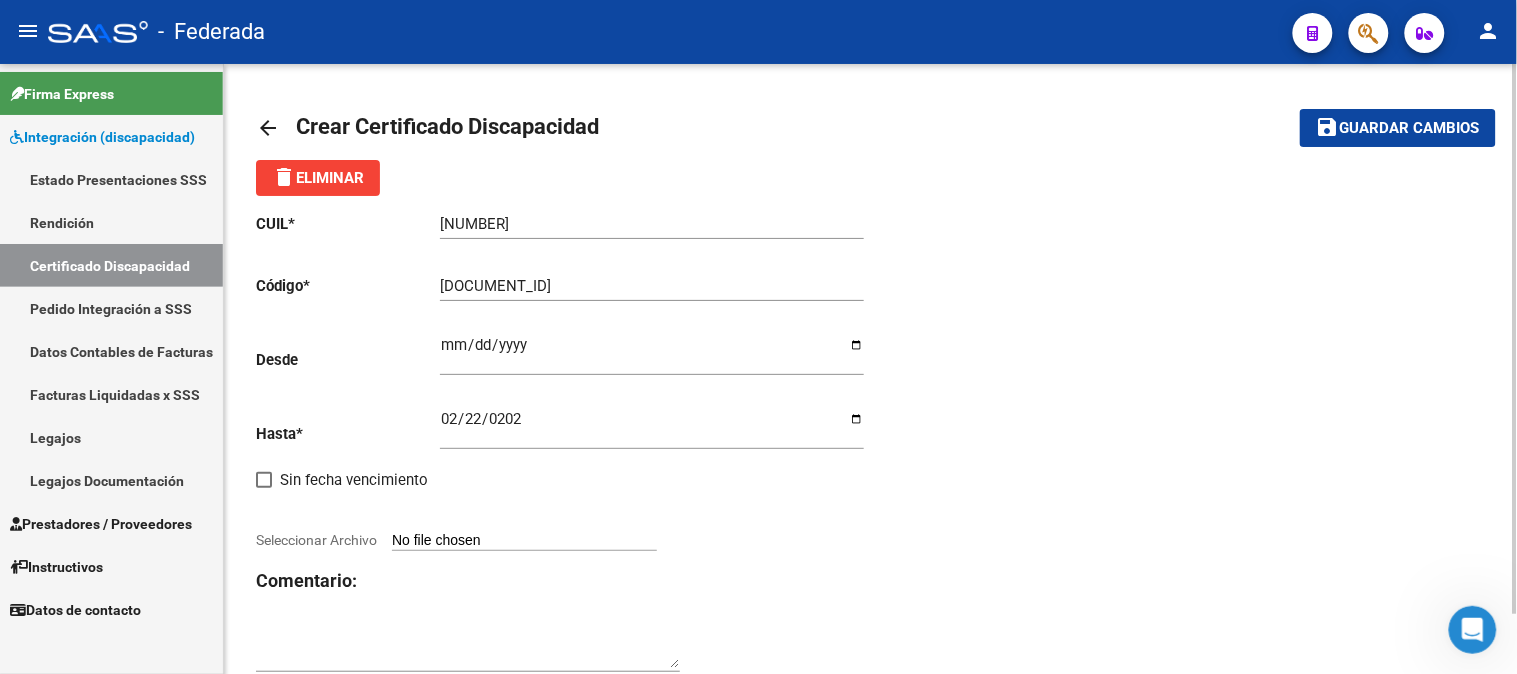 type on "C:\fakepath\[NUMBER] [LAST] [FIRST].pdf" 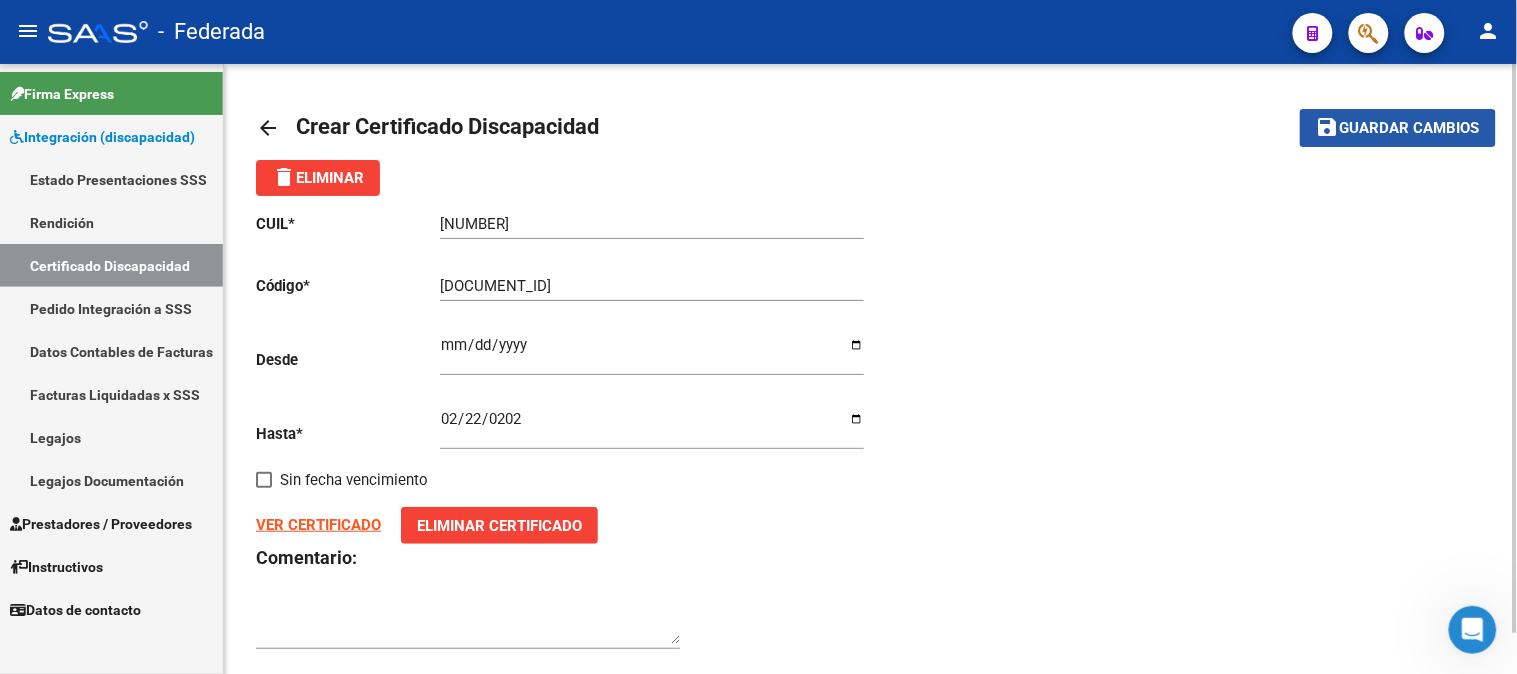 click on "Guardar cambios" 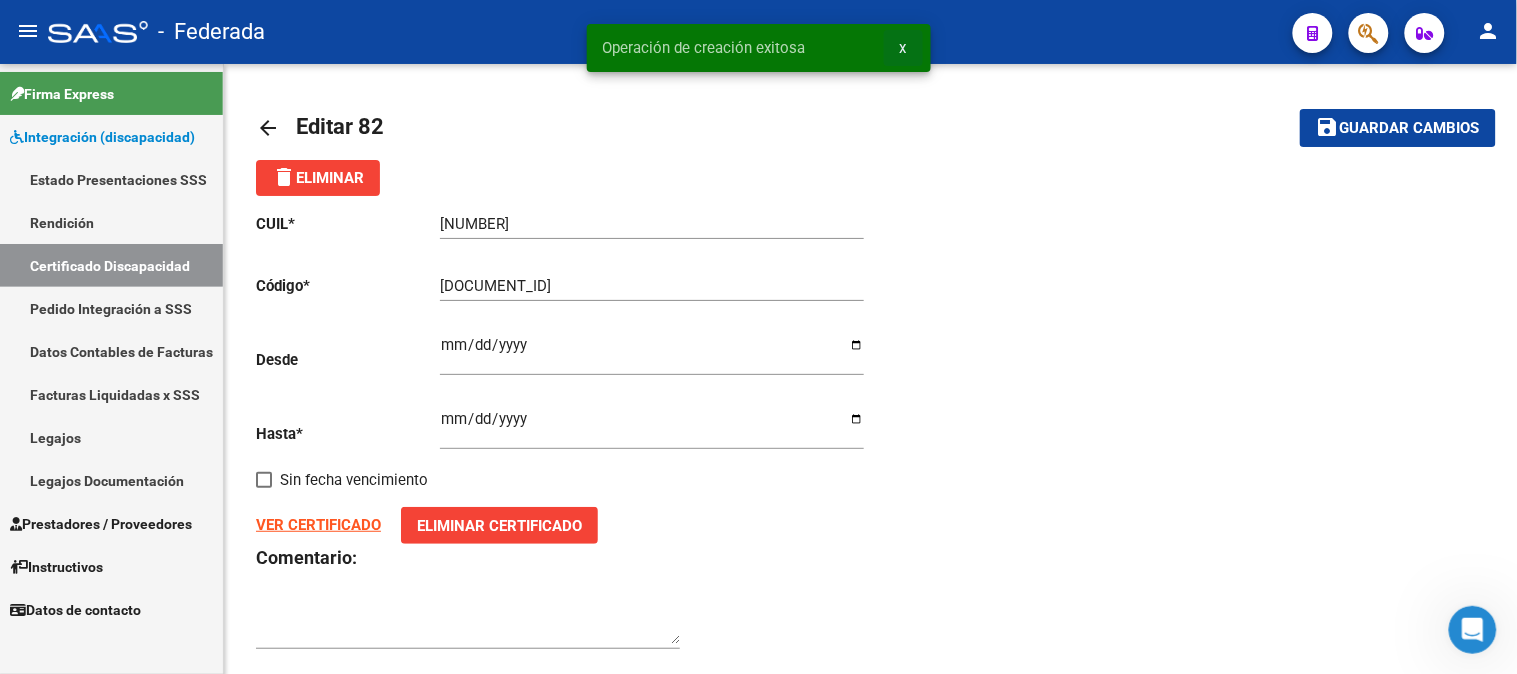 click on "x" at bounding box center [903, 48] 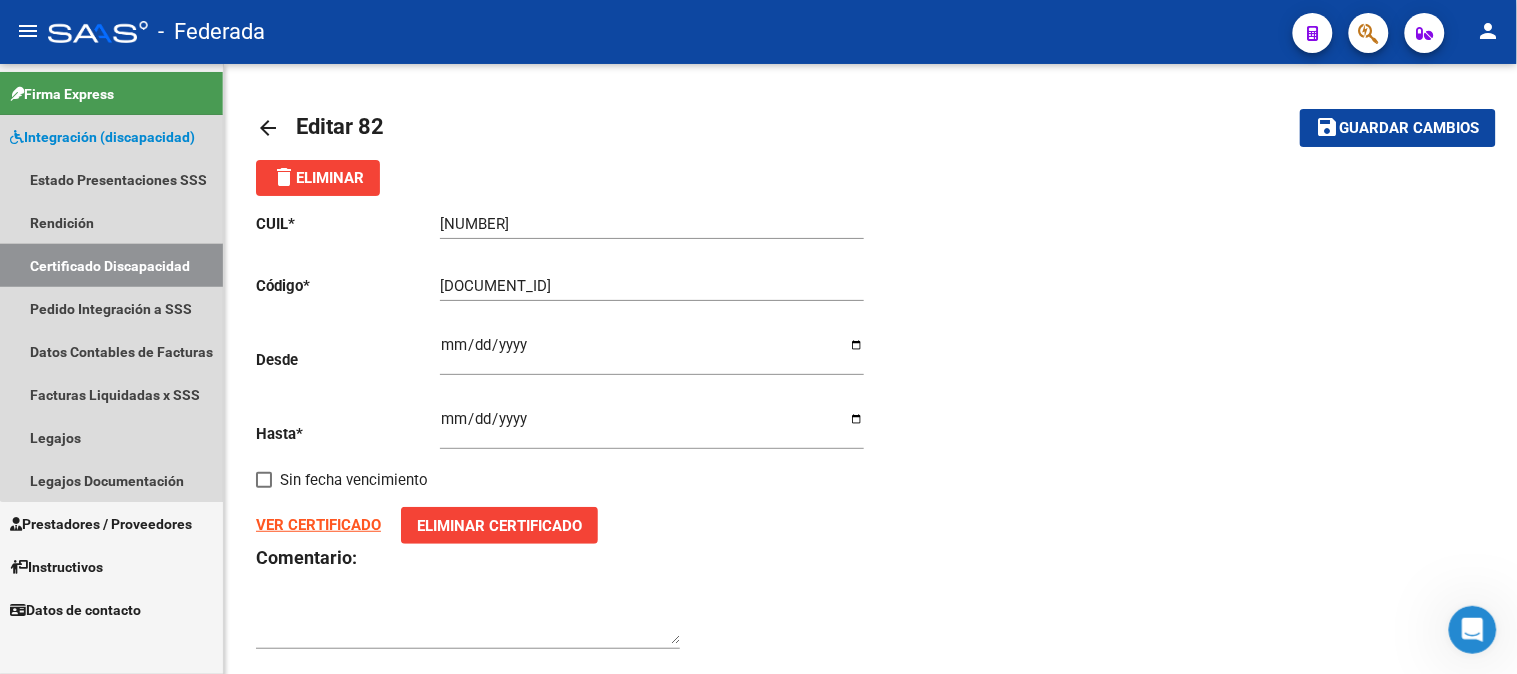 click on "Certificado Discapacidad" at bounding box center (111, 265) 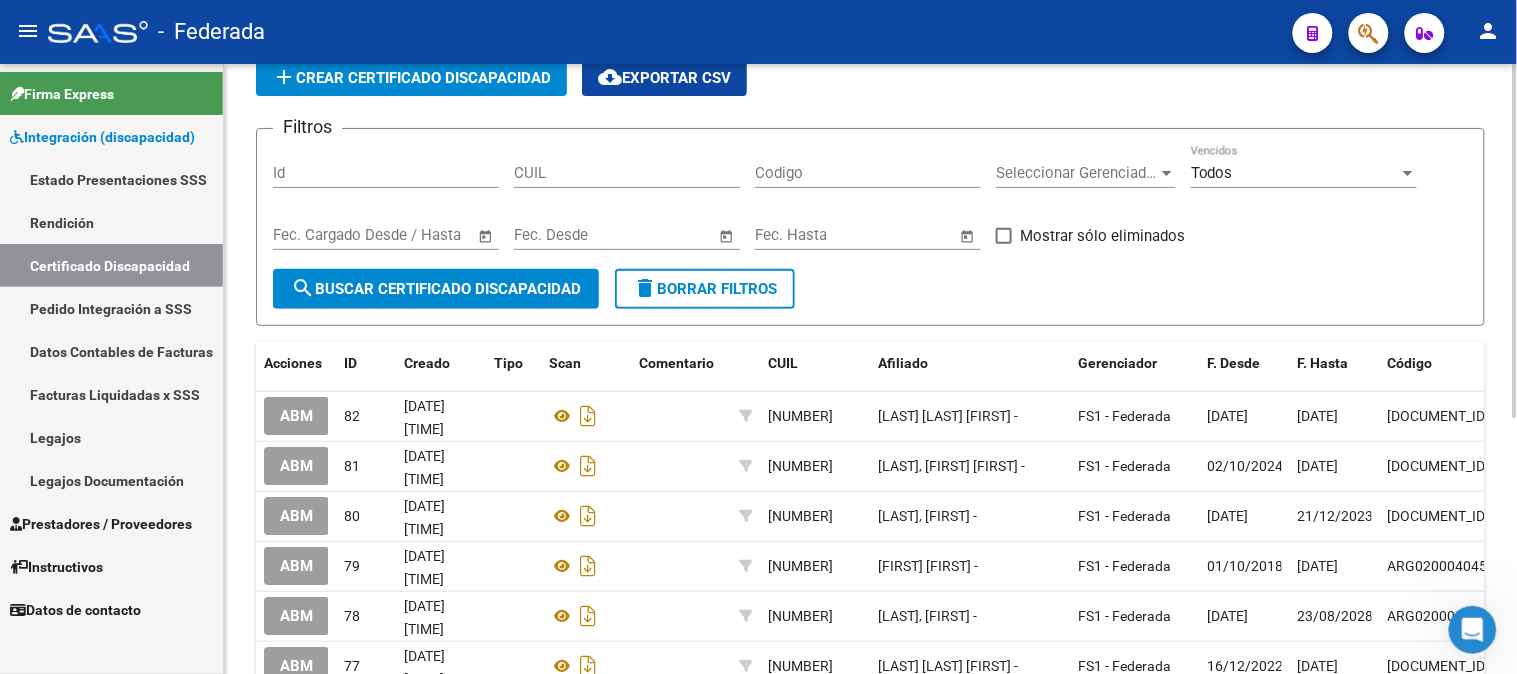 scroll, scrollTop: 0, scrollLeft: 0, axis: both 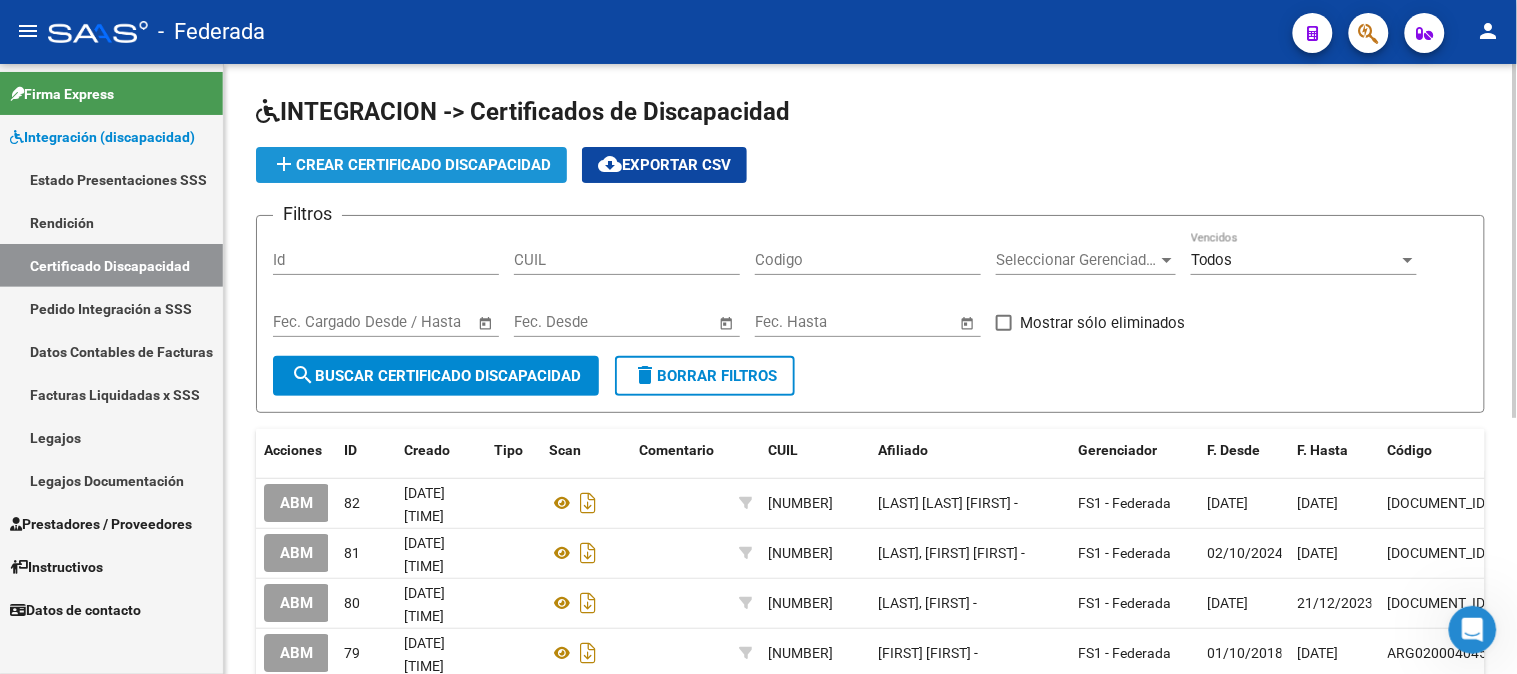 click on "add  Crear Certificado Discapacidad" 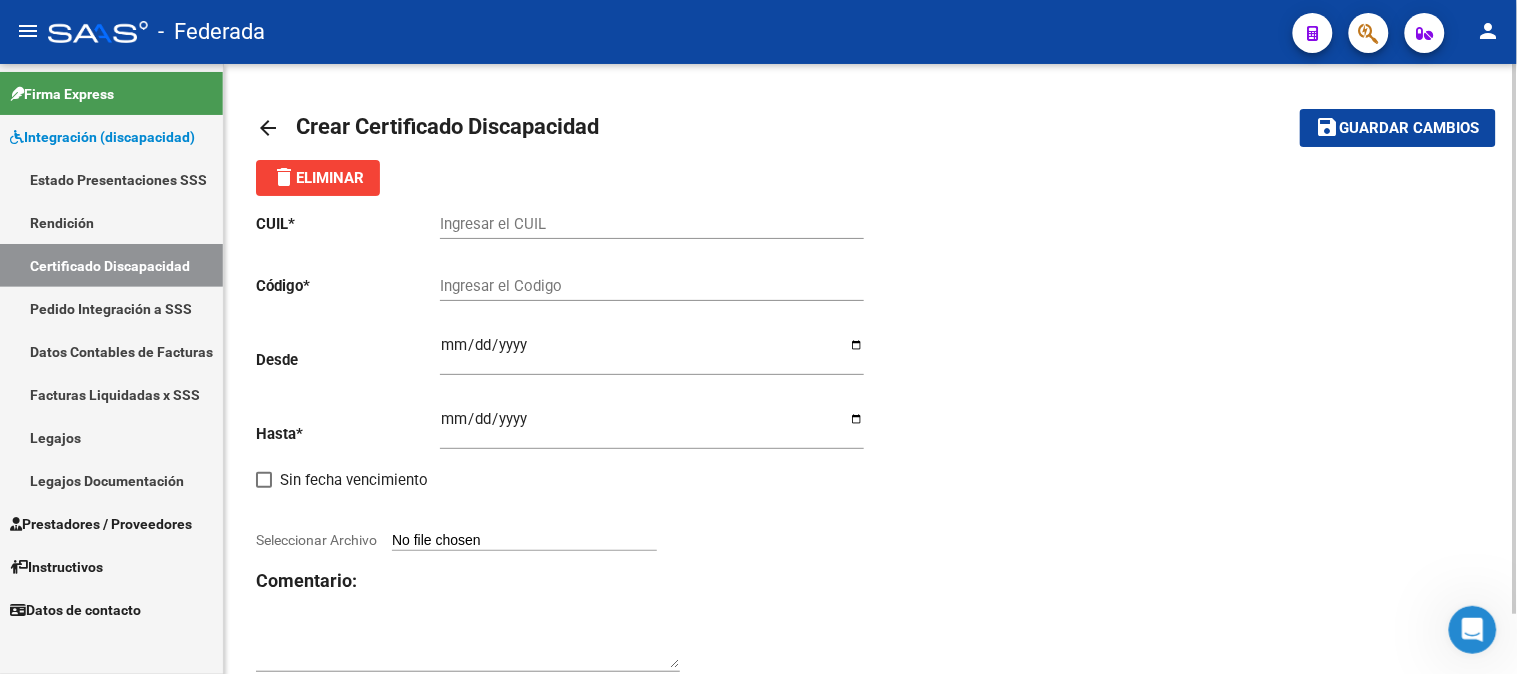 click on "Ingresar el CUIL" 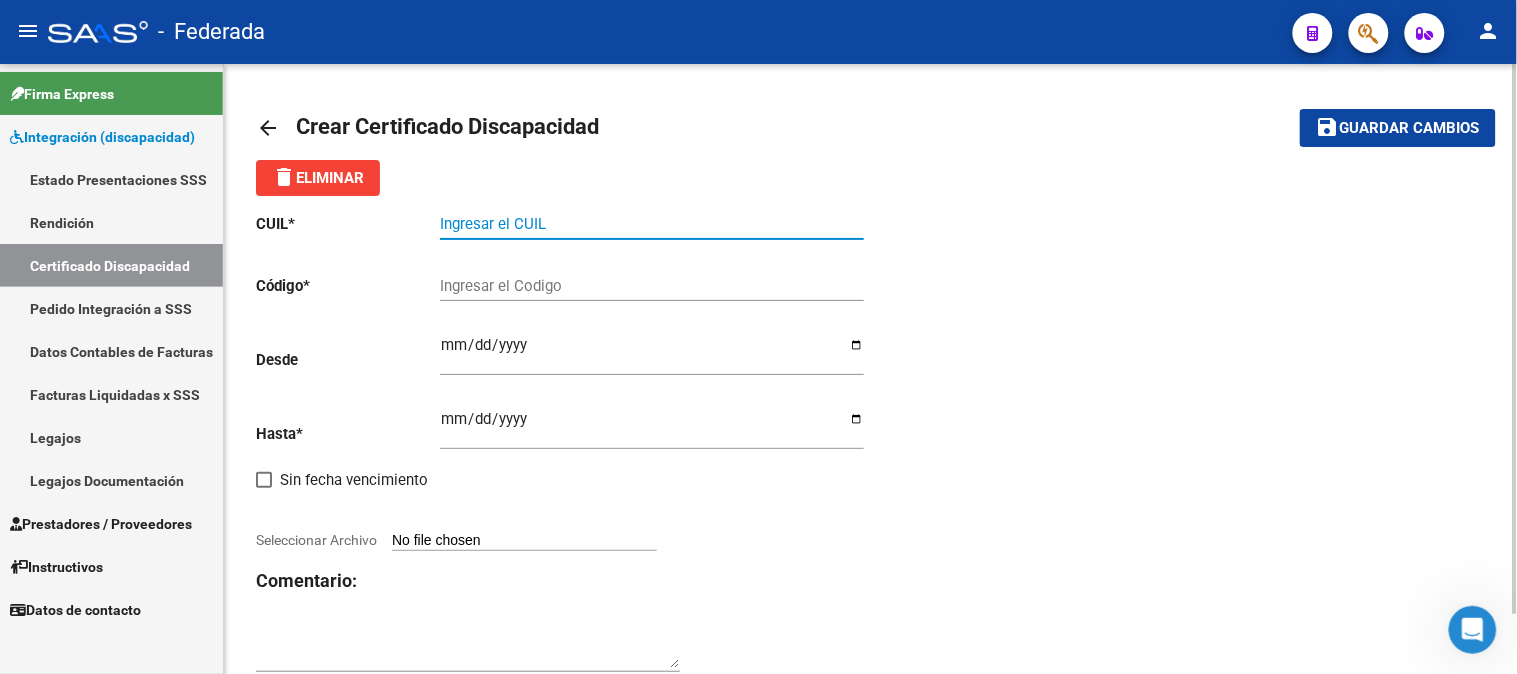 paste on "[NUMBER]" 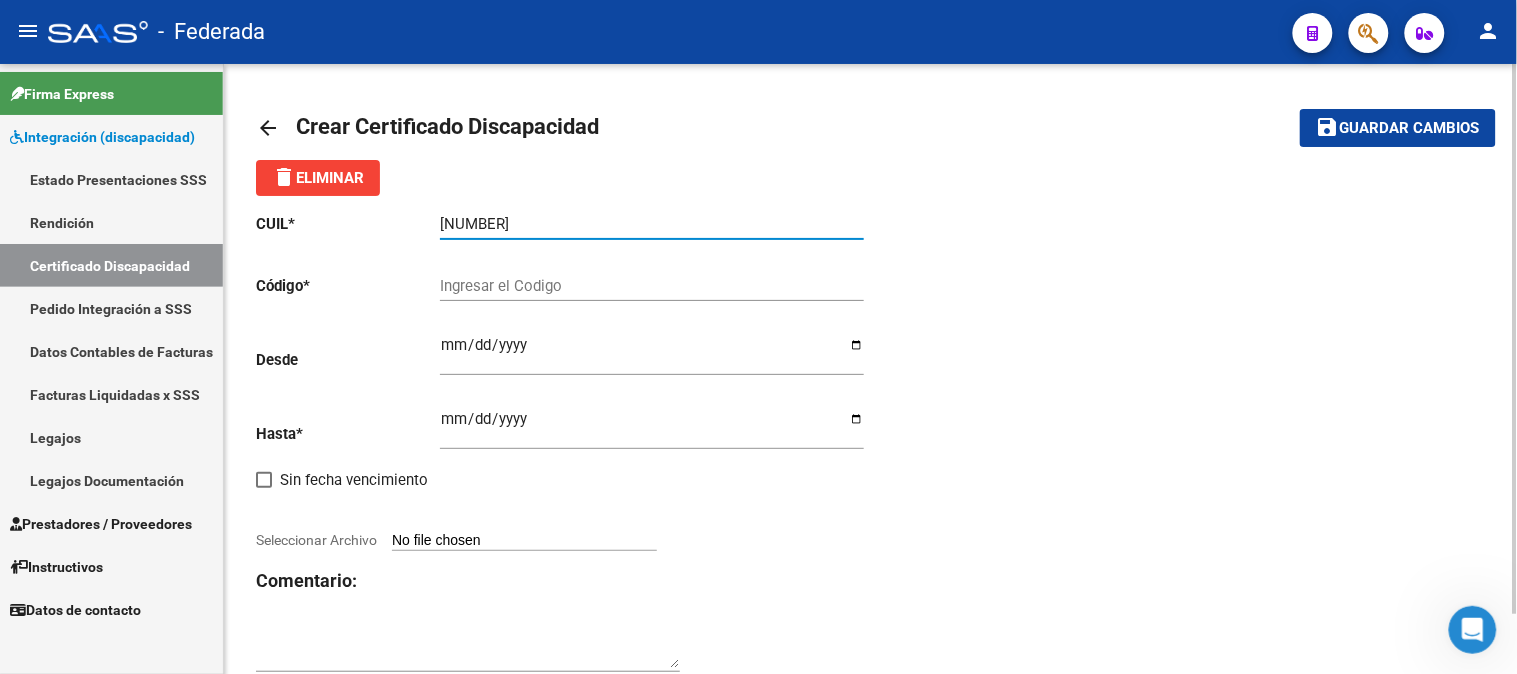type on "[NUMBER]" 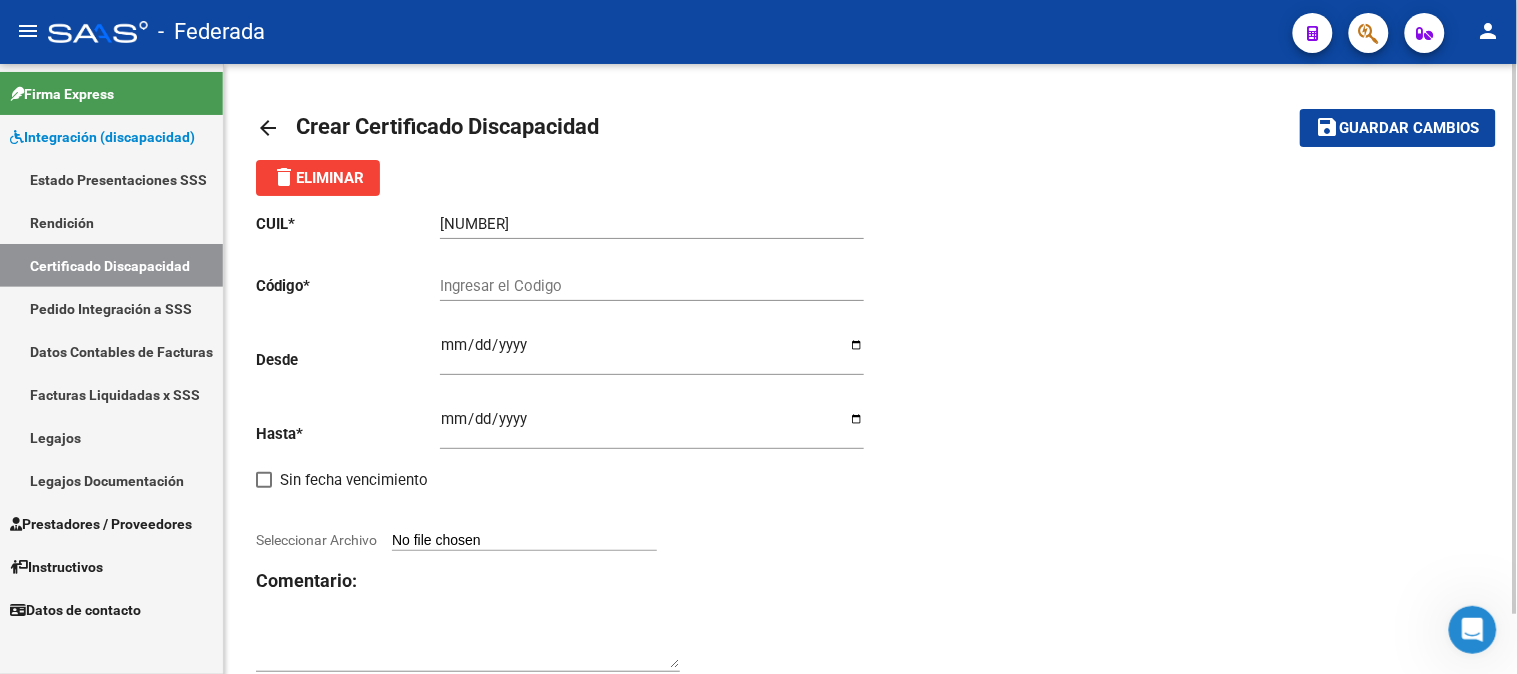 click on "Ingresar el Codigo" 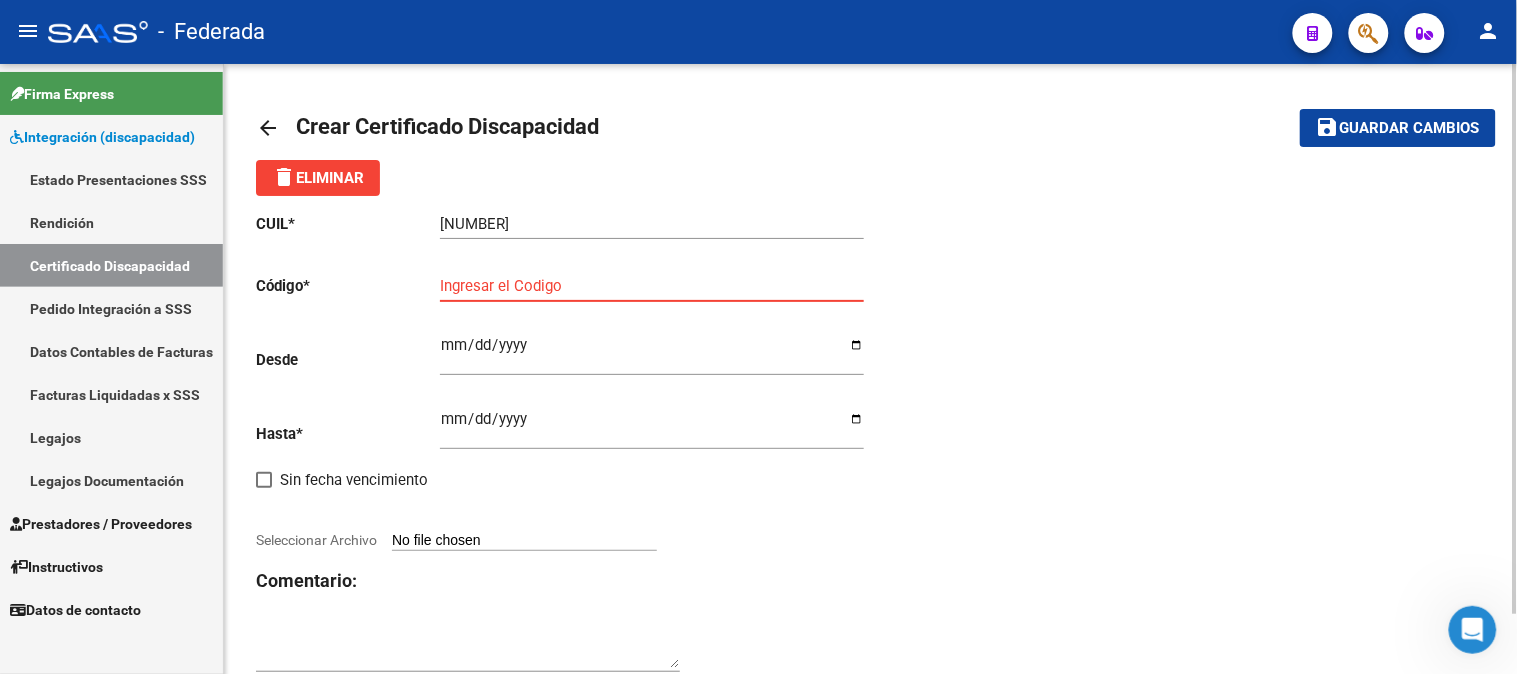 paste on "[DOCUMENT_ID]" 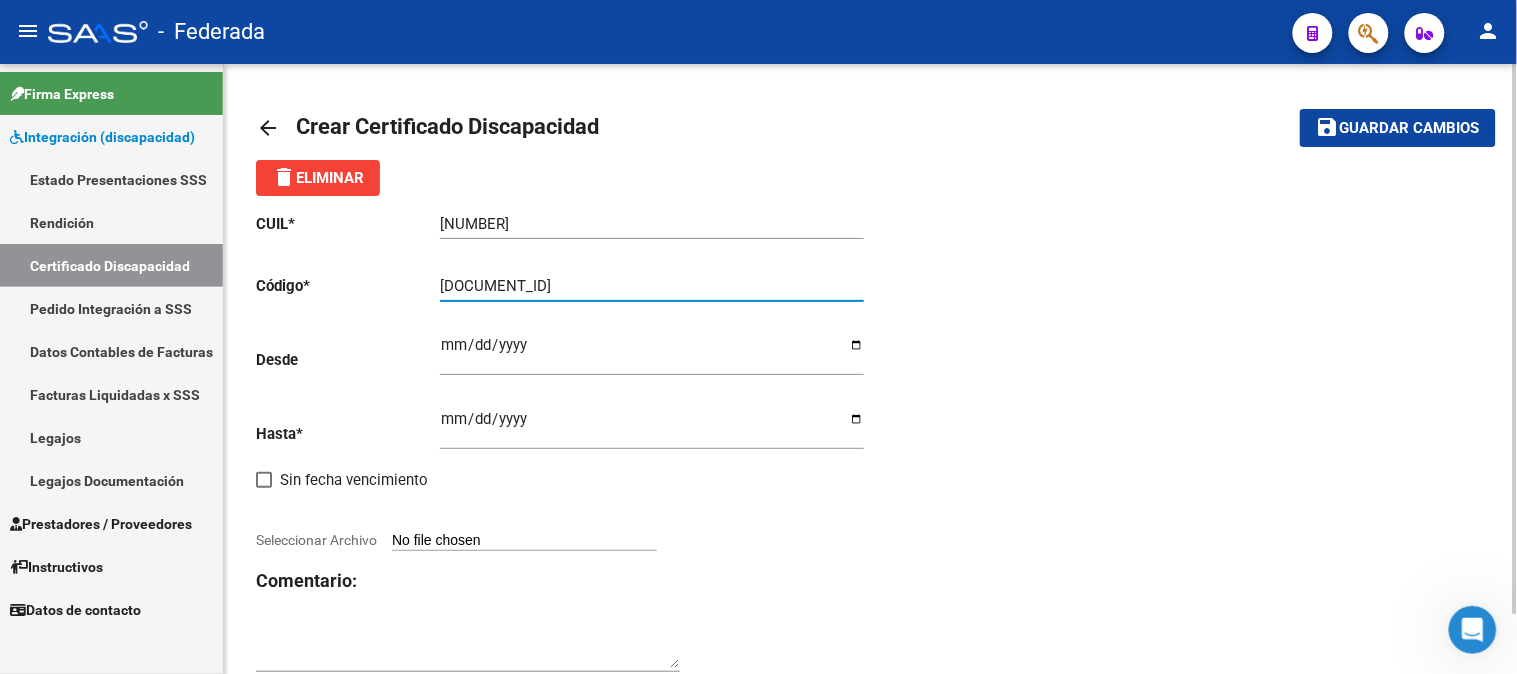 click on "[DOCUMENT_ID]" at bounding box center [652, 286] 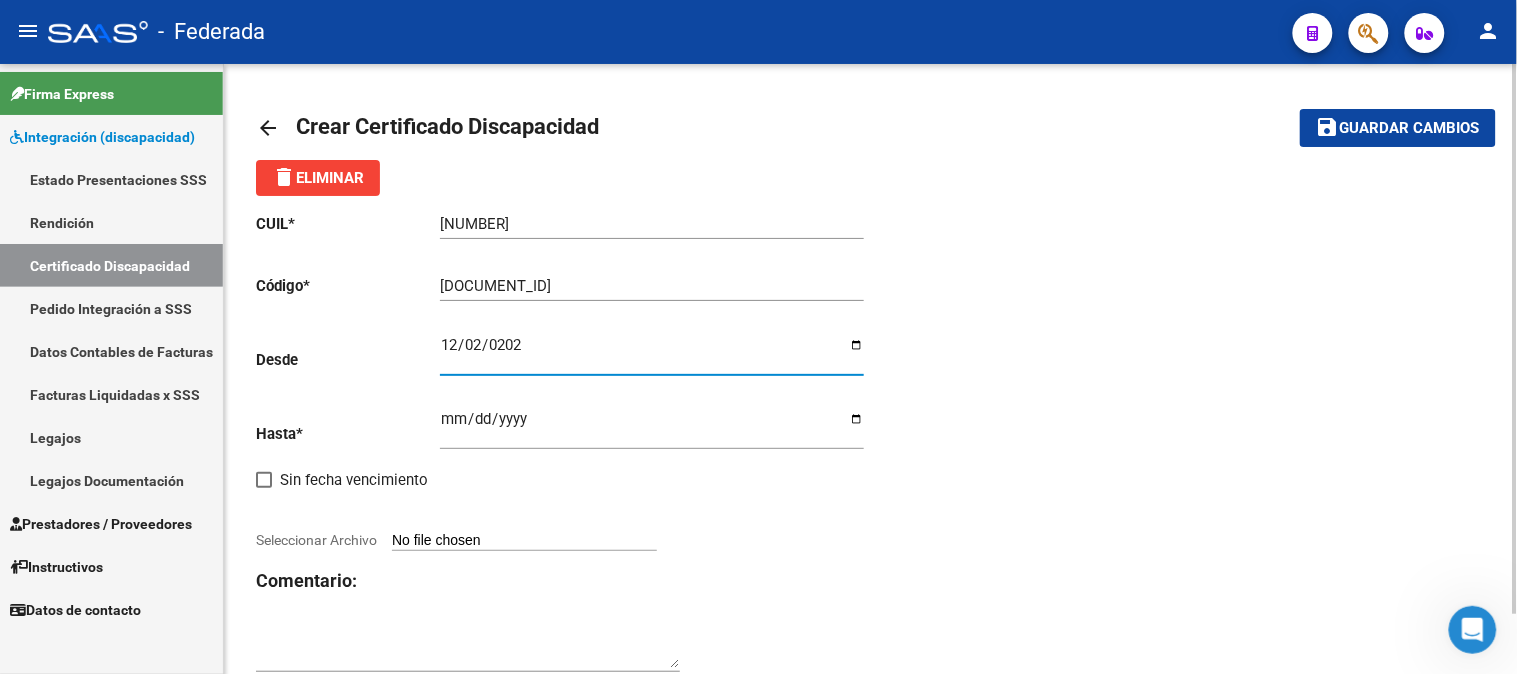 type on "2024-12-02" 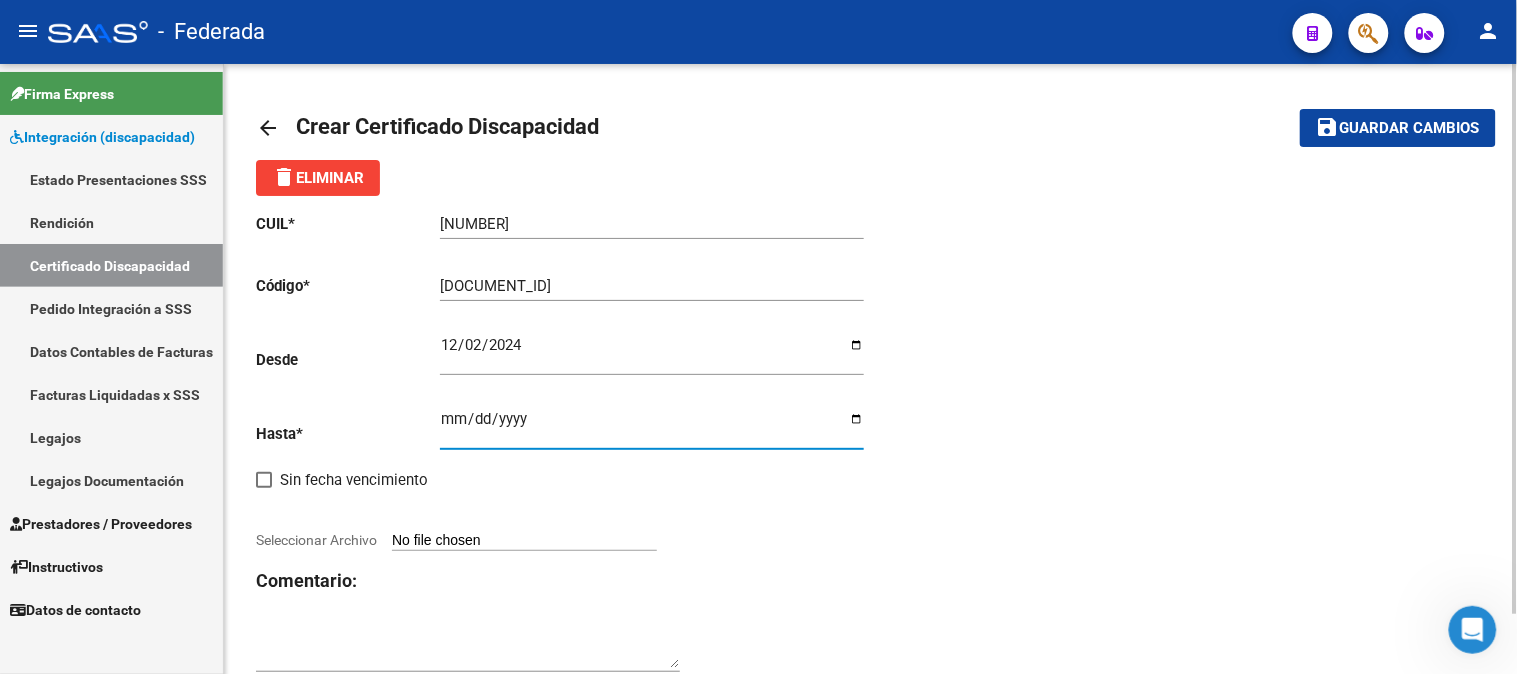 click on "Ingresar fec. Hasta" at bounding box center [652, 427] 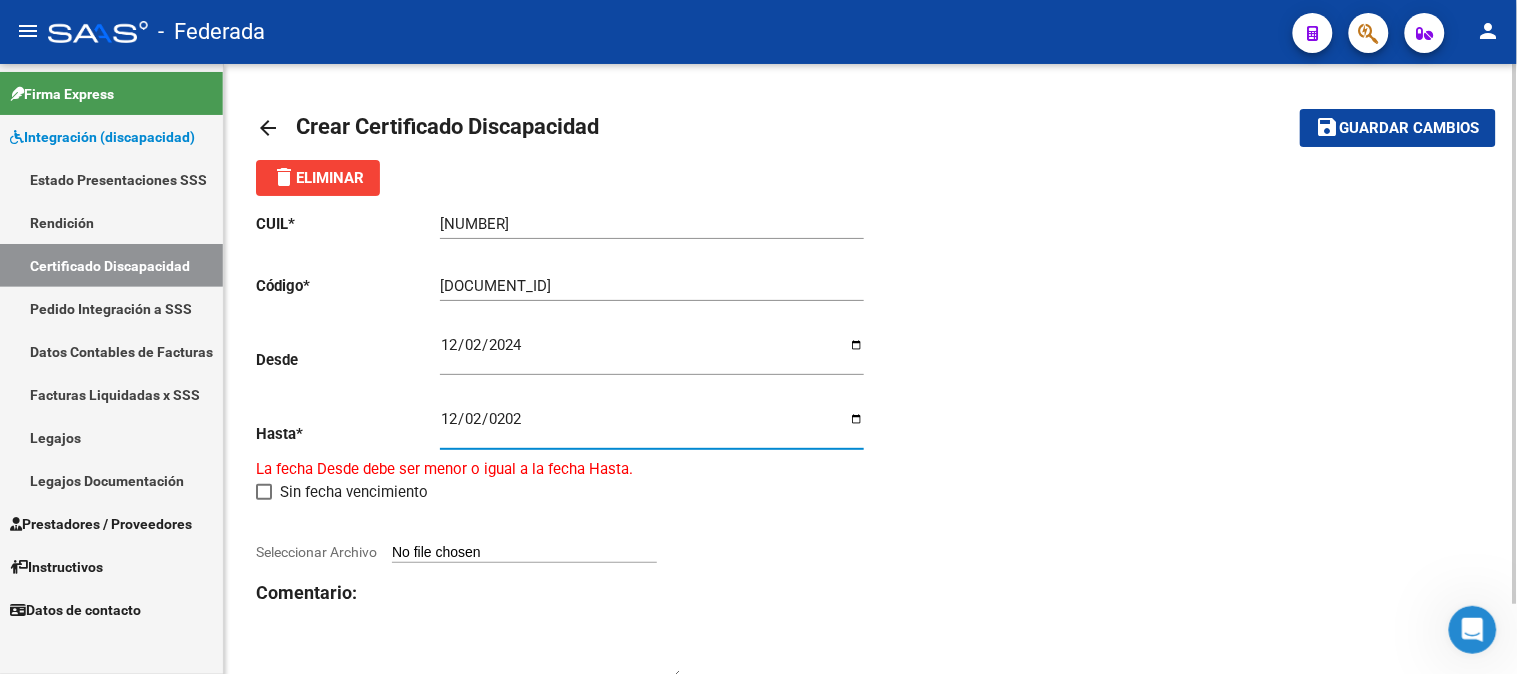 type on "[DATE]" 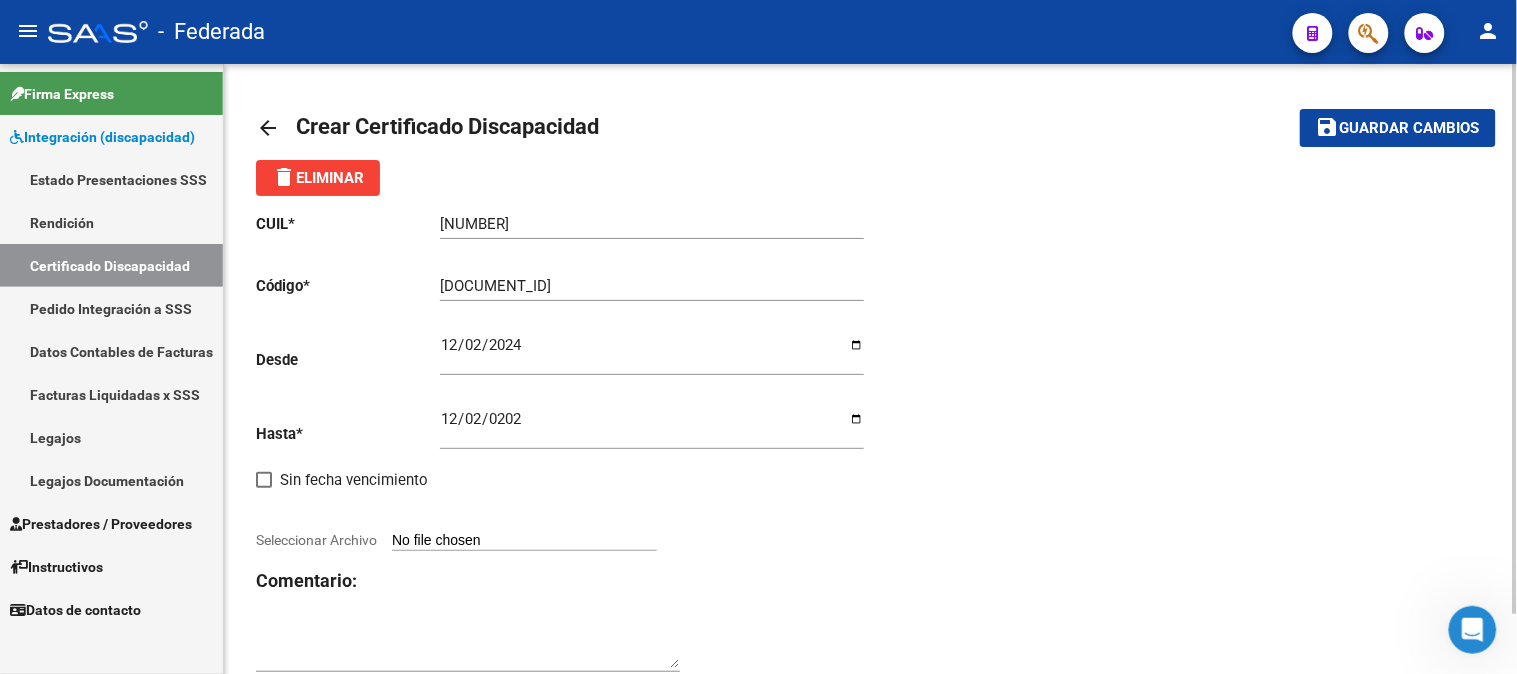 click 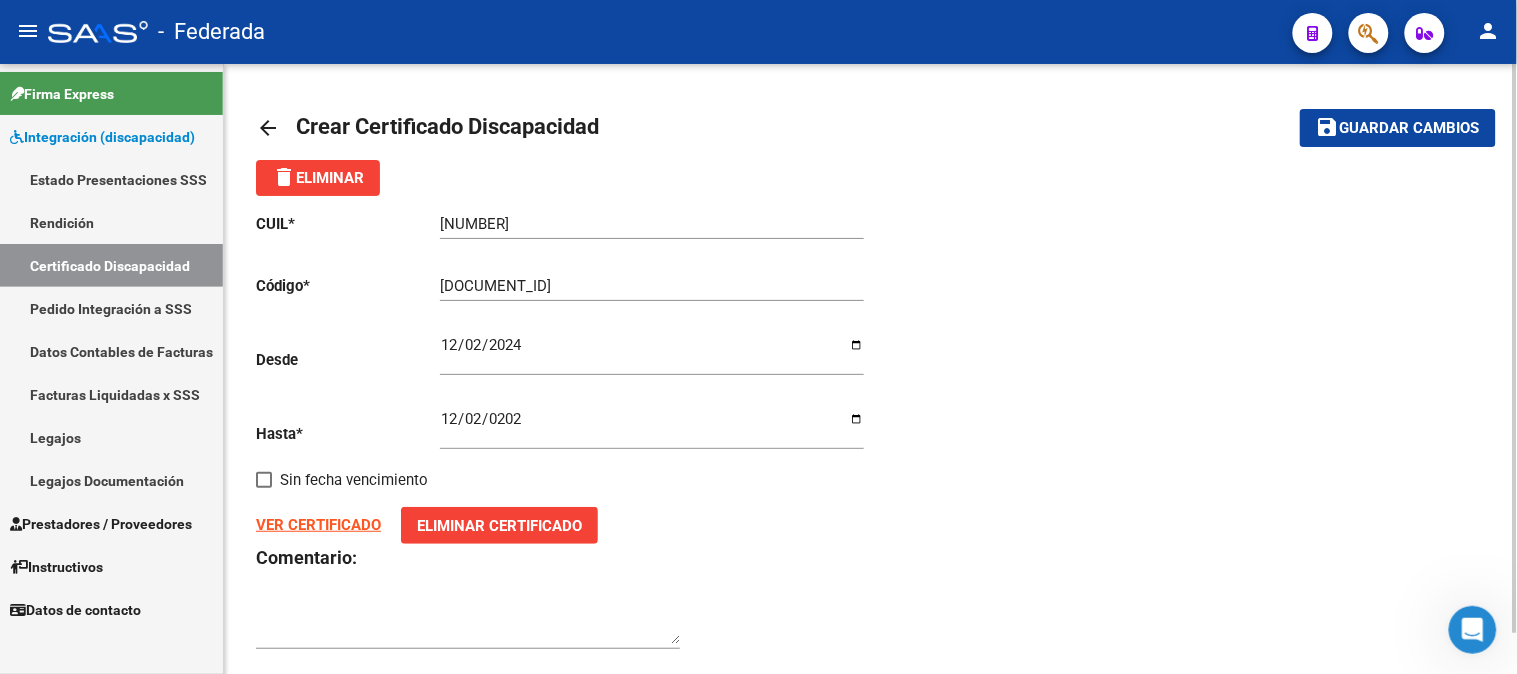 click on "Guardar cambios" 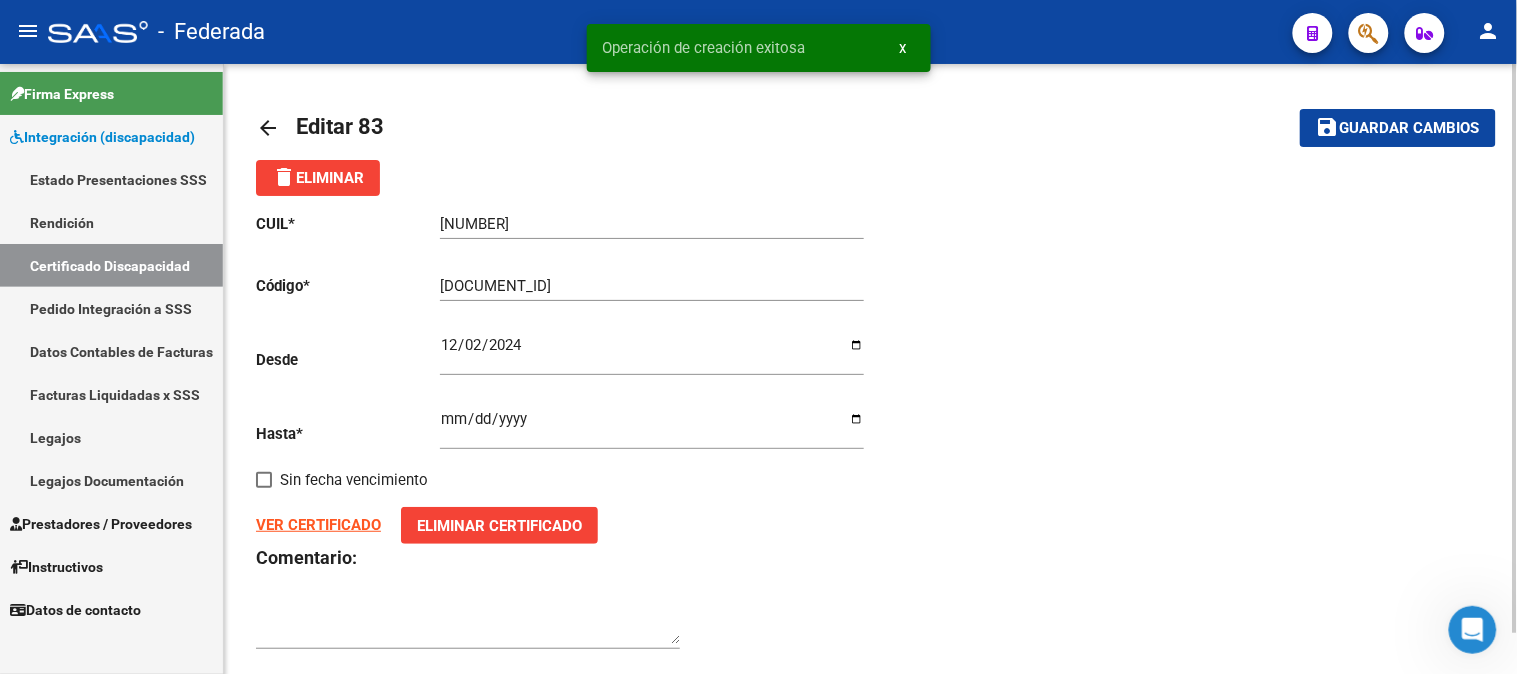 click on "x" at bounding box center (903, 48) 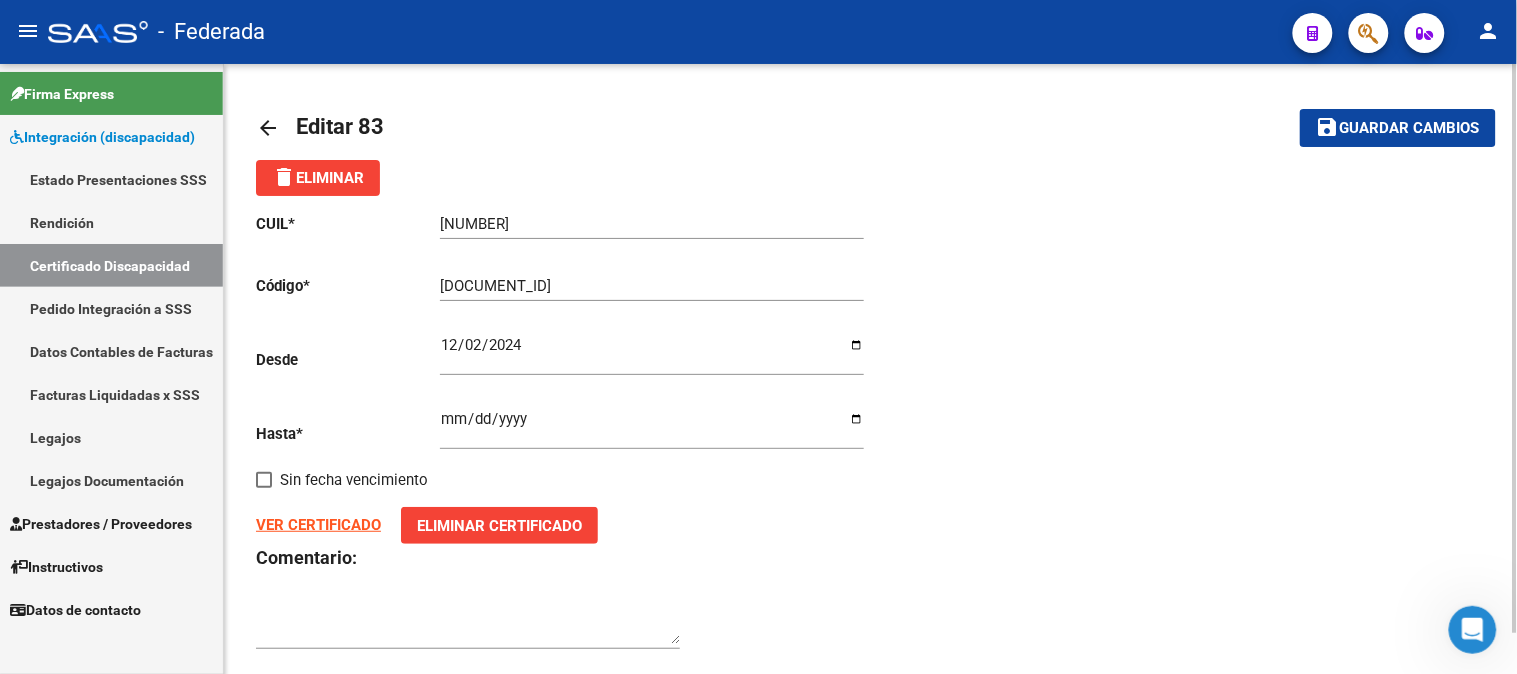 click on "Certificado Discapacidad" at bounding box center [111, 265] 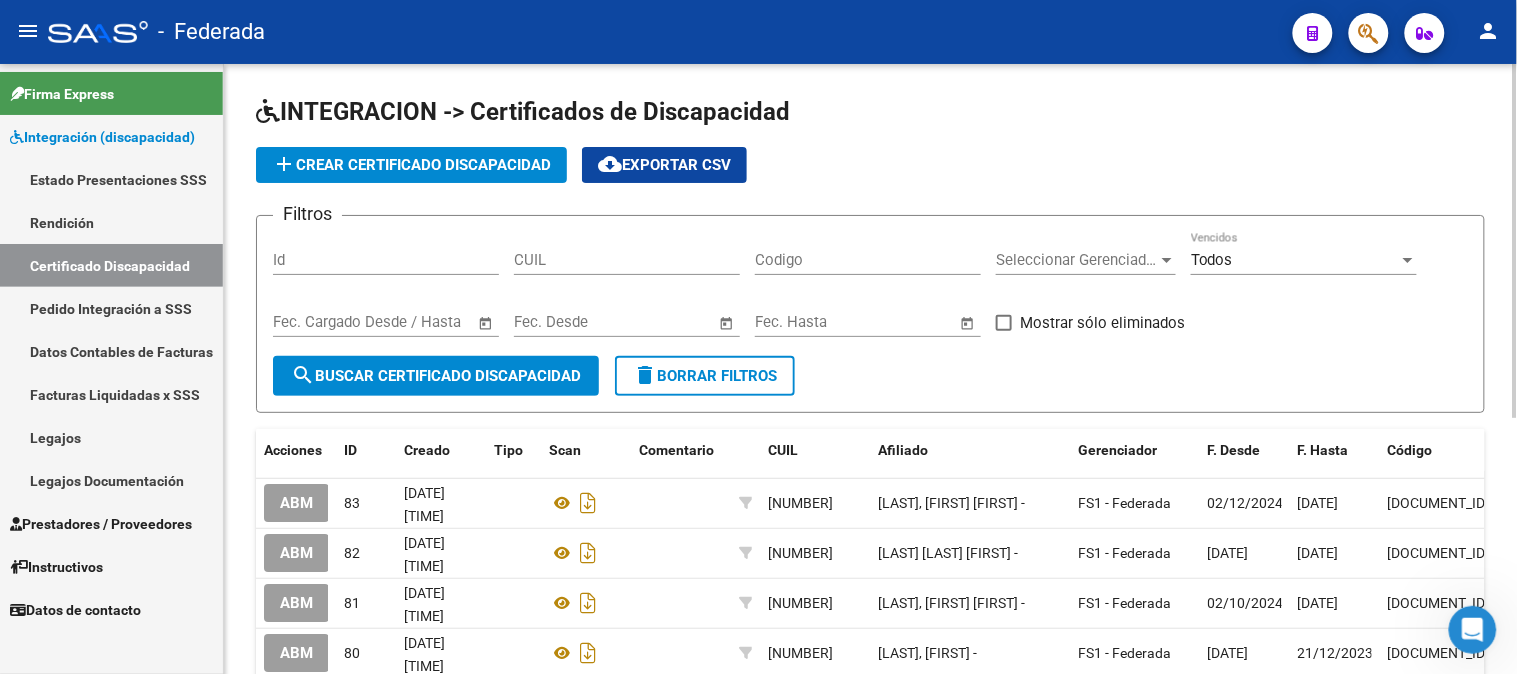 click on "add  Crear Certificado Discapacidad" 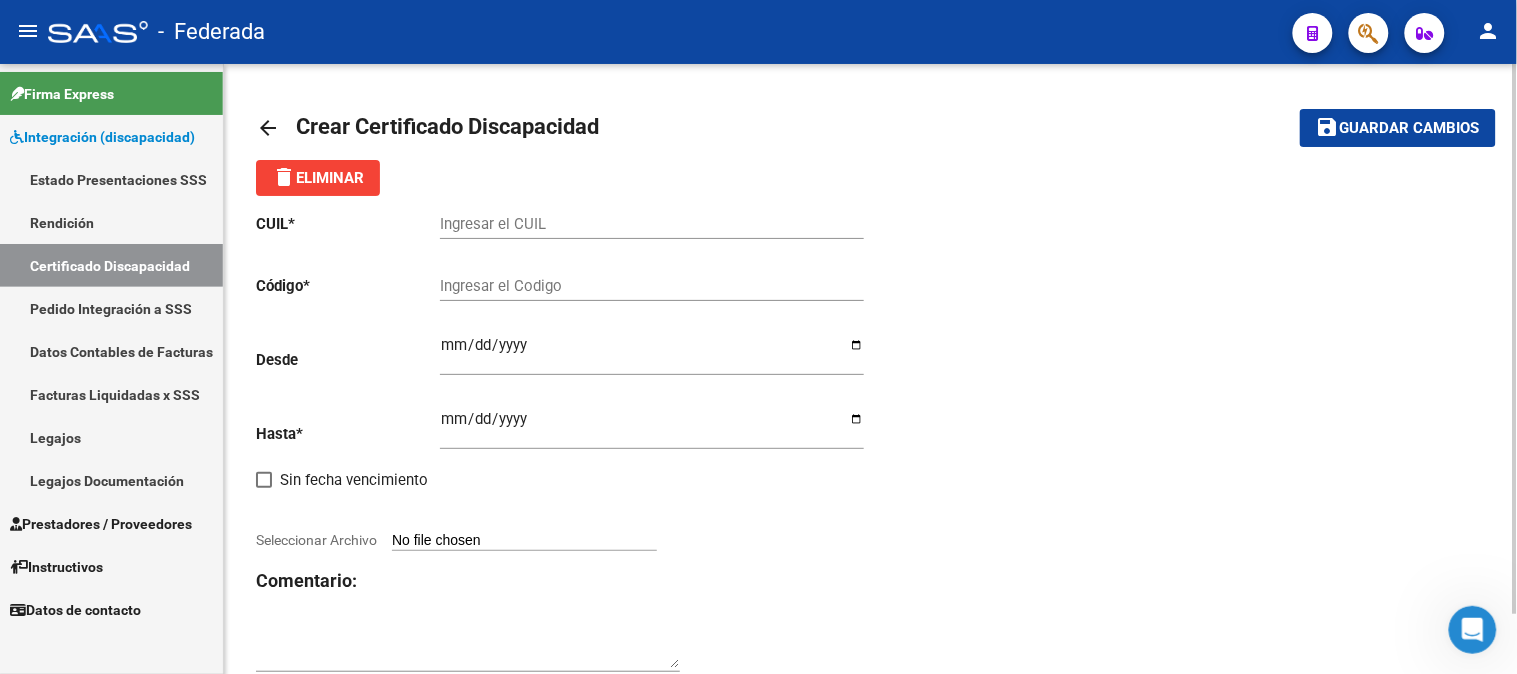 click on "Ingresar el CUIL" at bounding box center [652, 224] 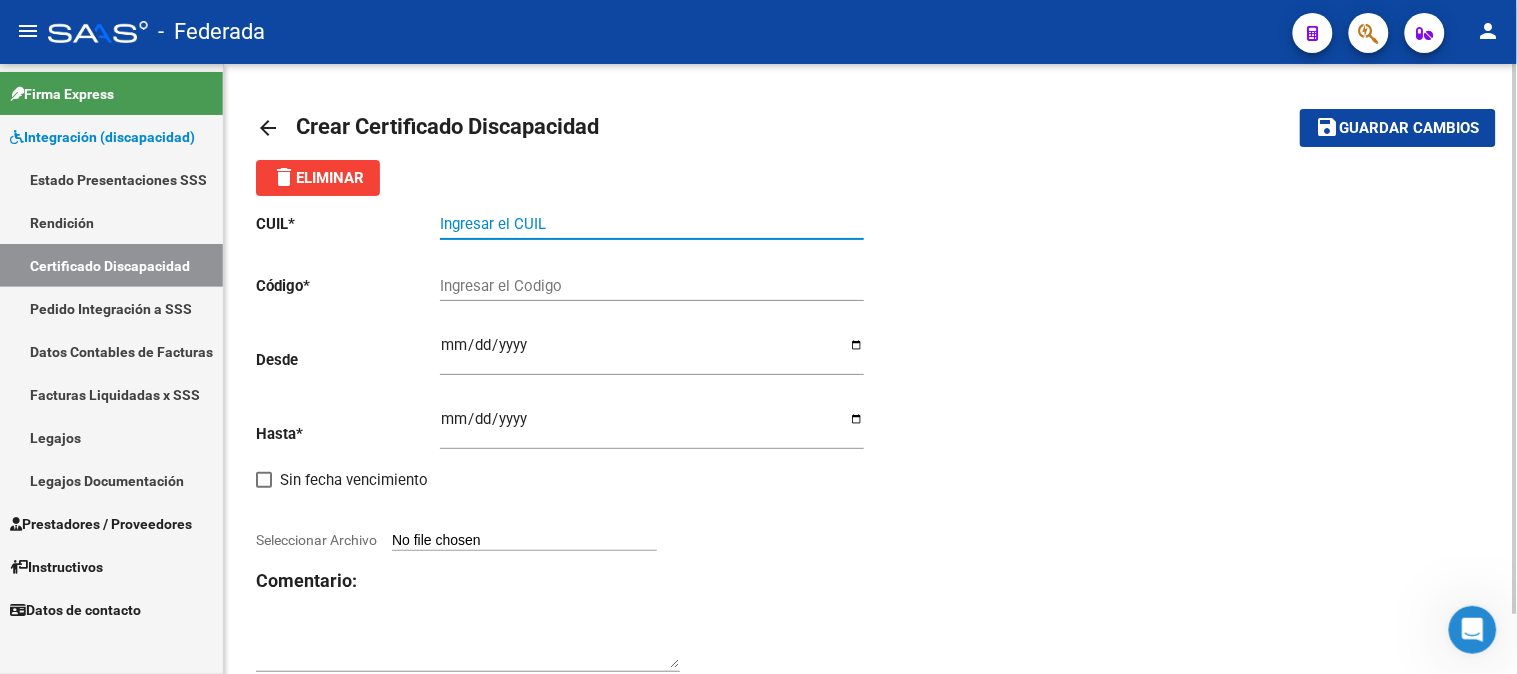 paste on "[NUMBER]" 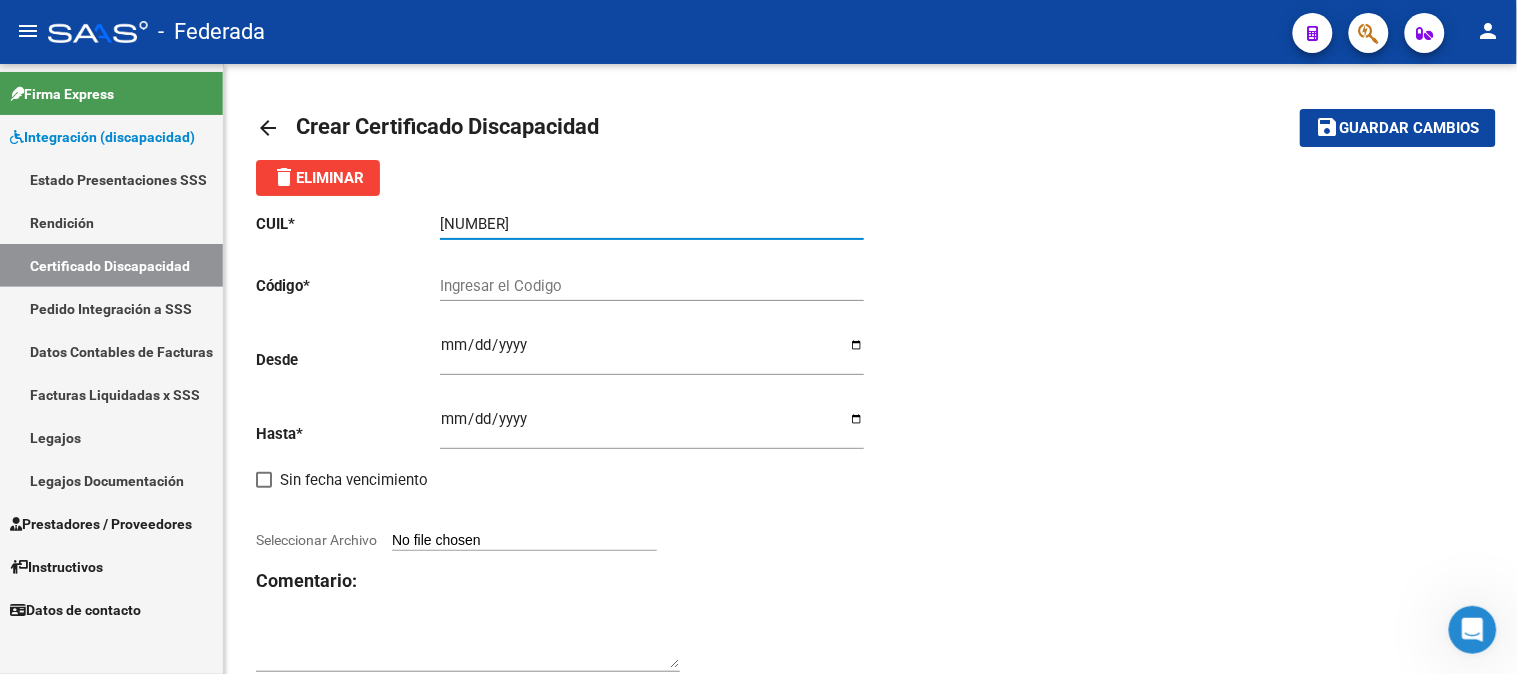 type on "[NUMBER]" 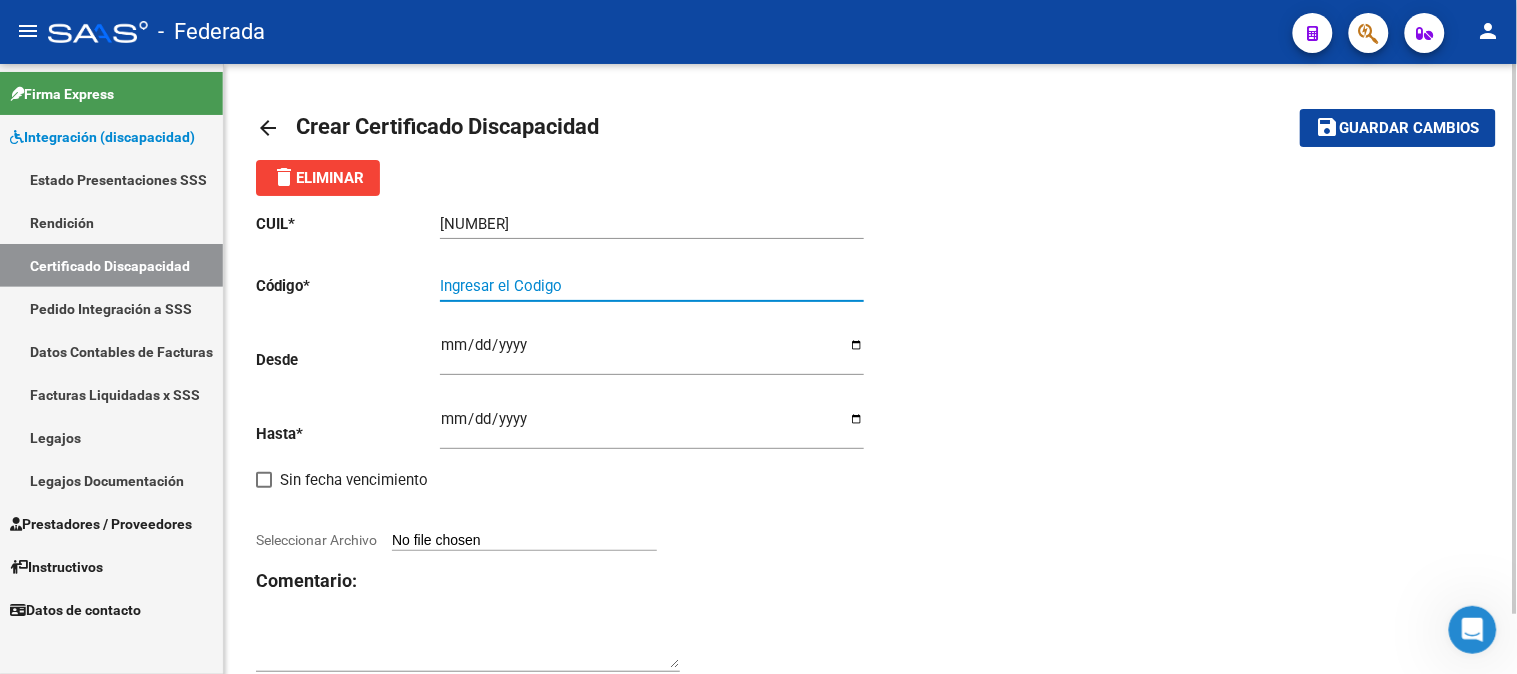 click on "Ingresar el Codigo" at bounding box center [652, 286] 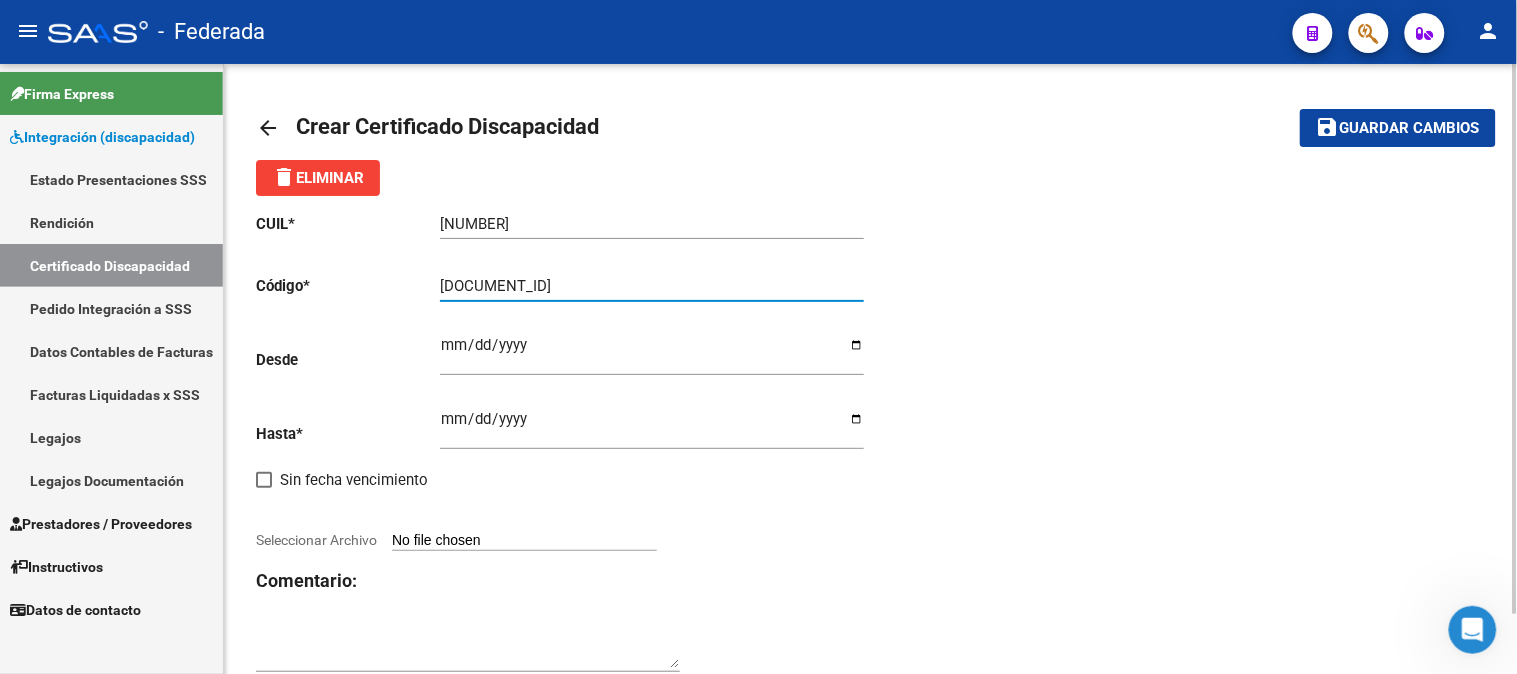 click on "[DOCUMENT_ID]" at bounding box center [652, 286] 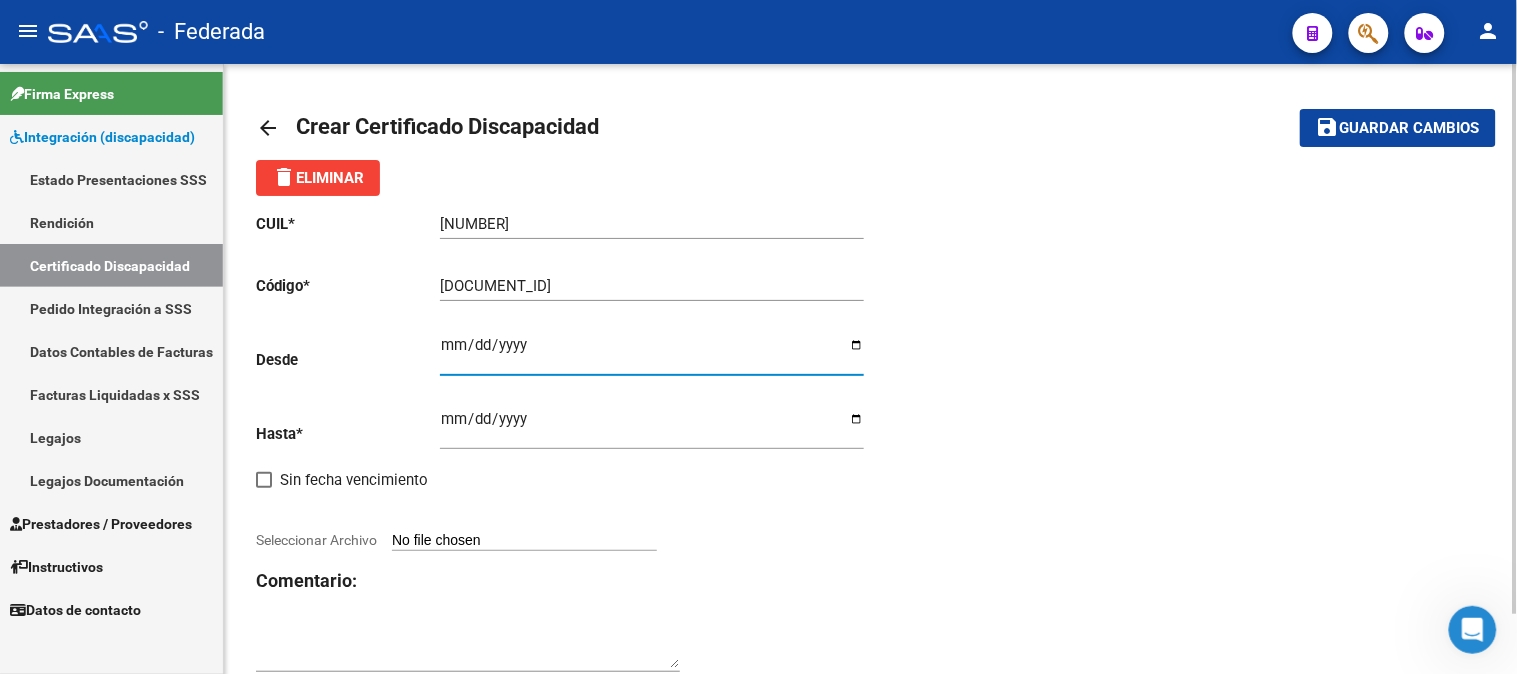 click on "Ingresar fec. Desde" at bounding box center [652, 353] 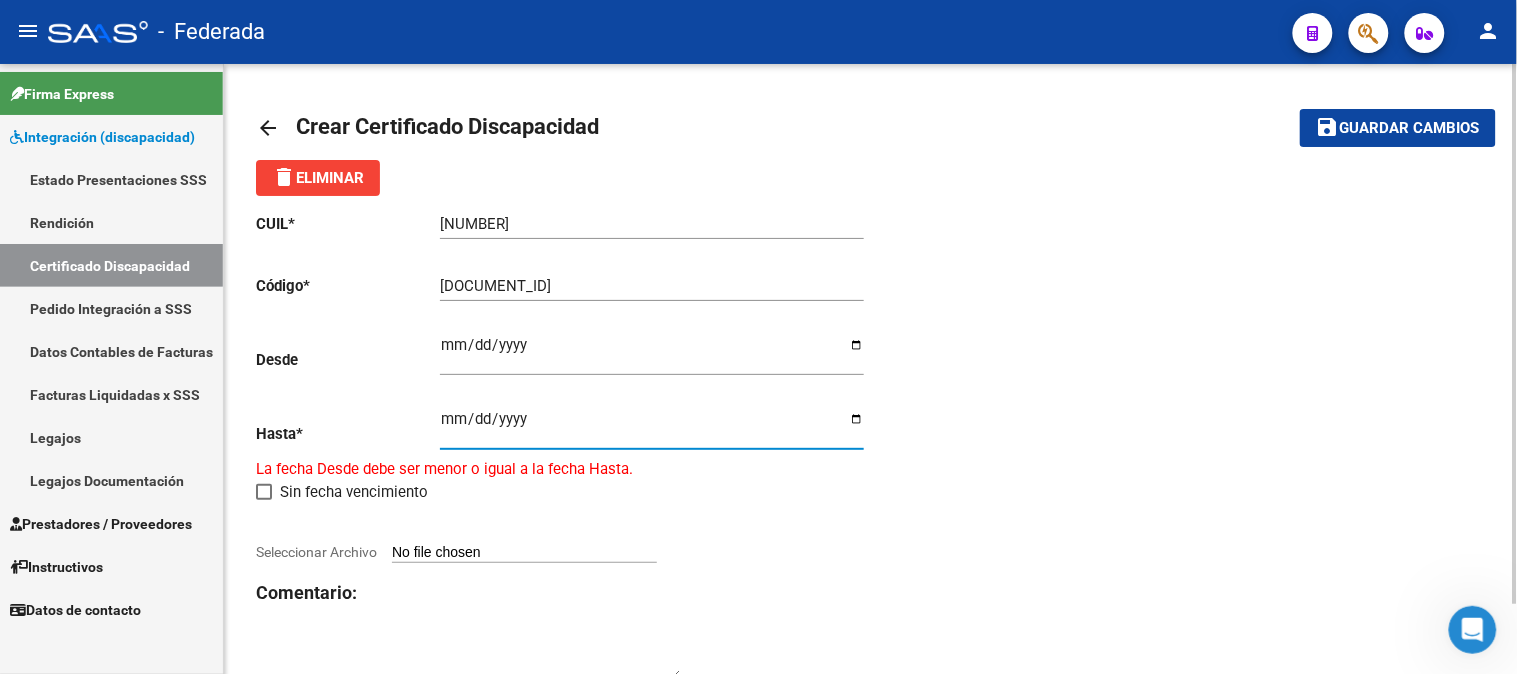 type on "2028-08-04" 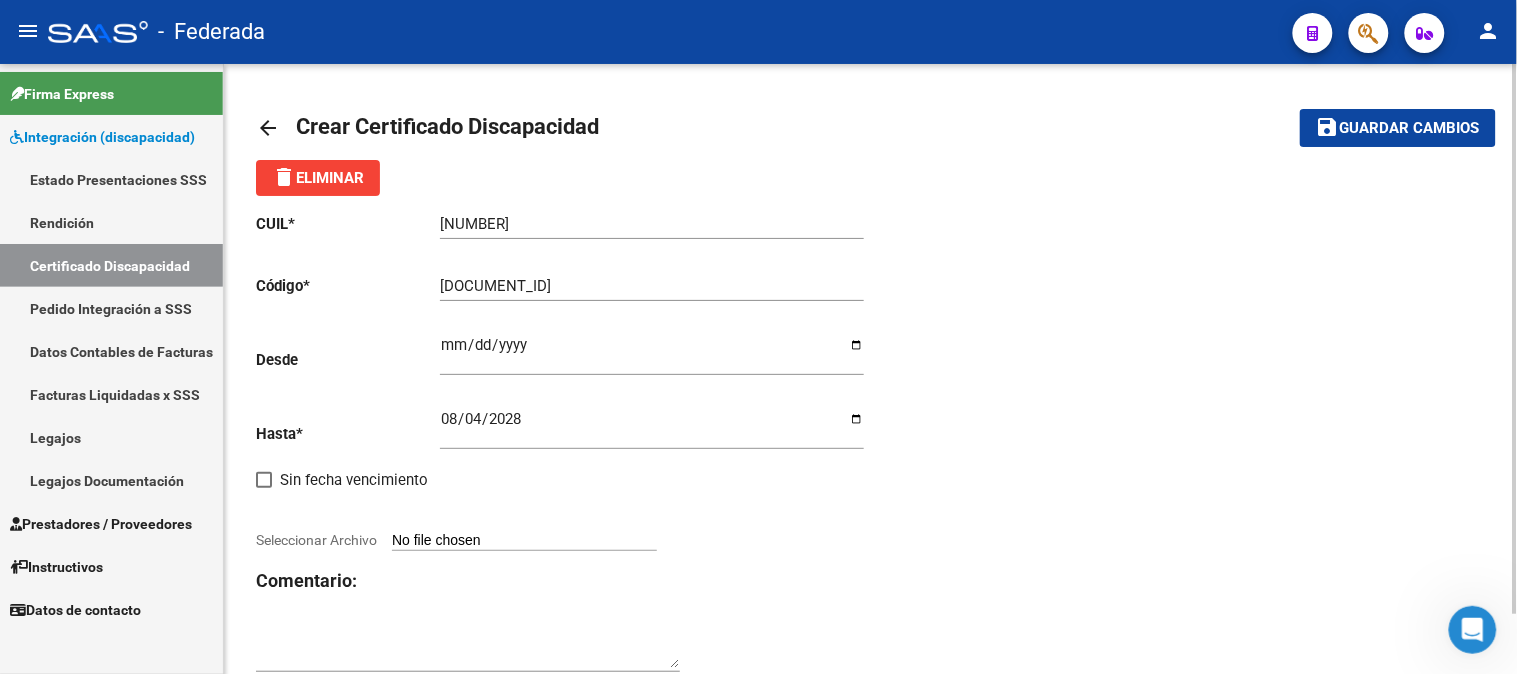 click on "Seleccionar Archivo" at bounding box center [524, 541] 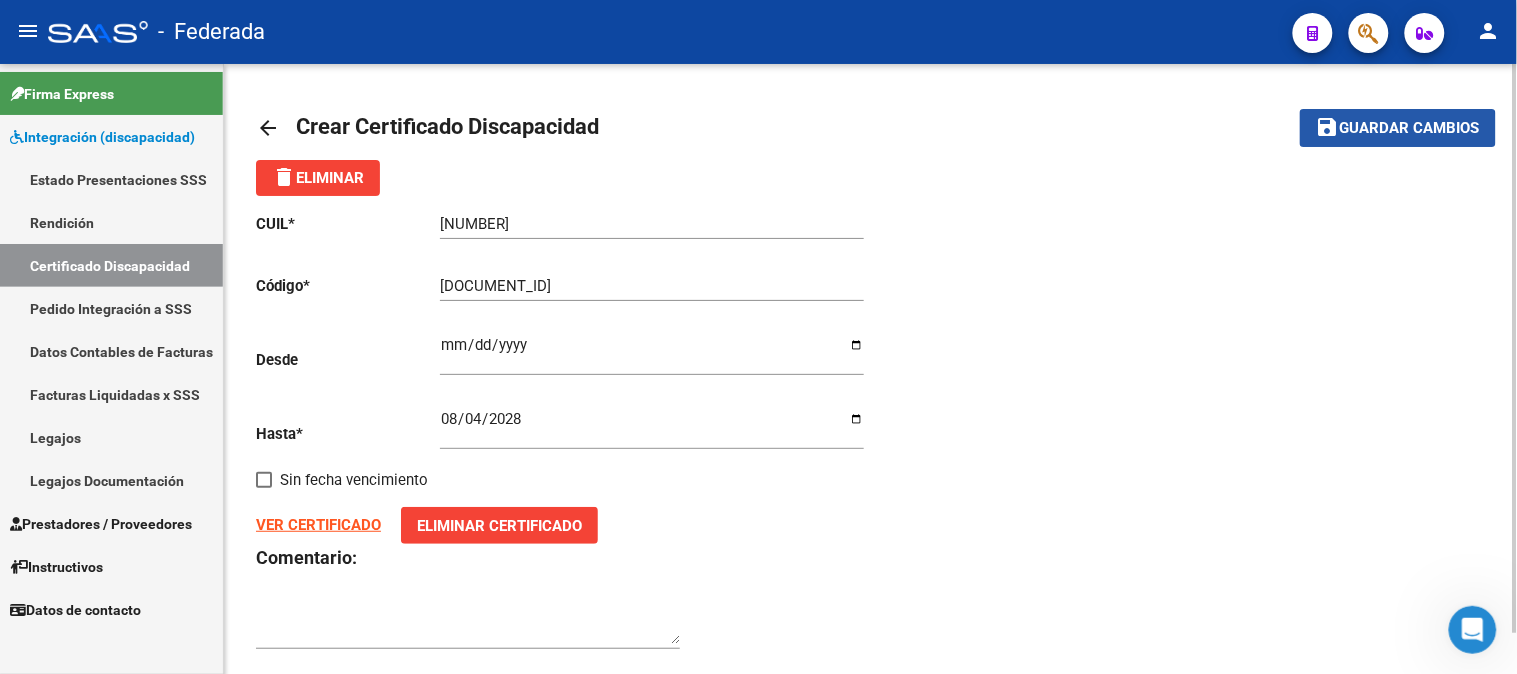 click on "save" 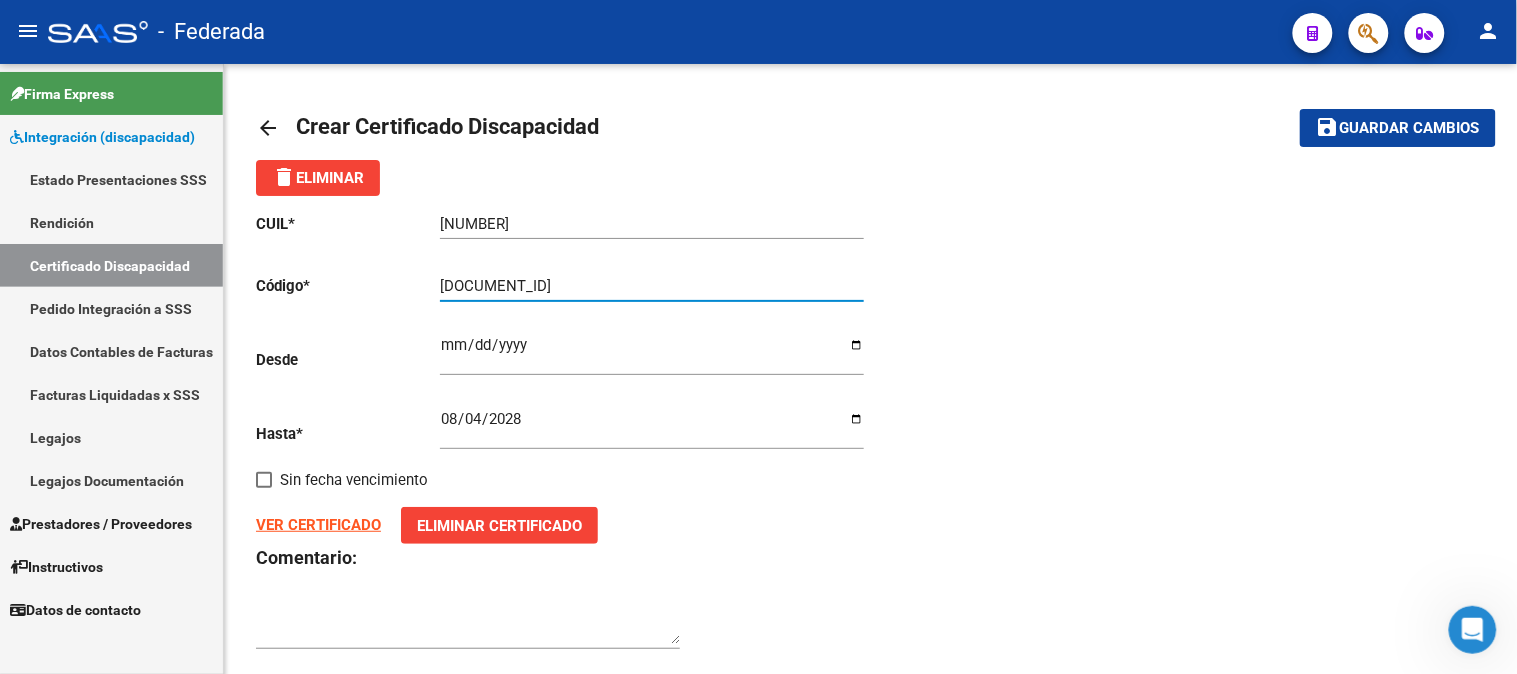 drag, startPoint x: 817, startPoint y: 285, endPoint x: 381, endPoint y: 274, distance: 436.13873 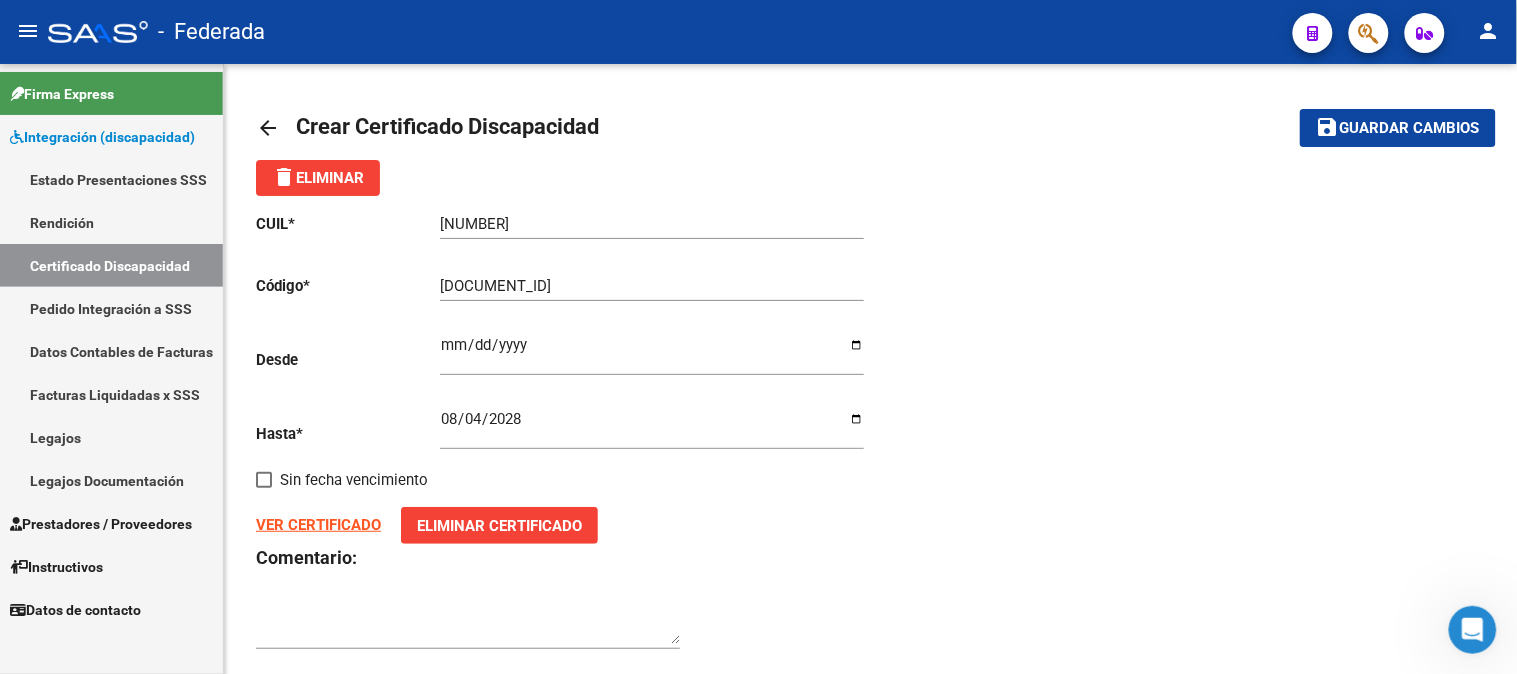 click on "arrow_back" 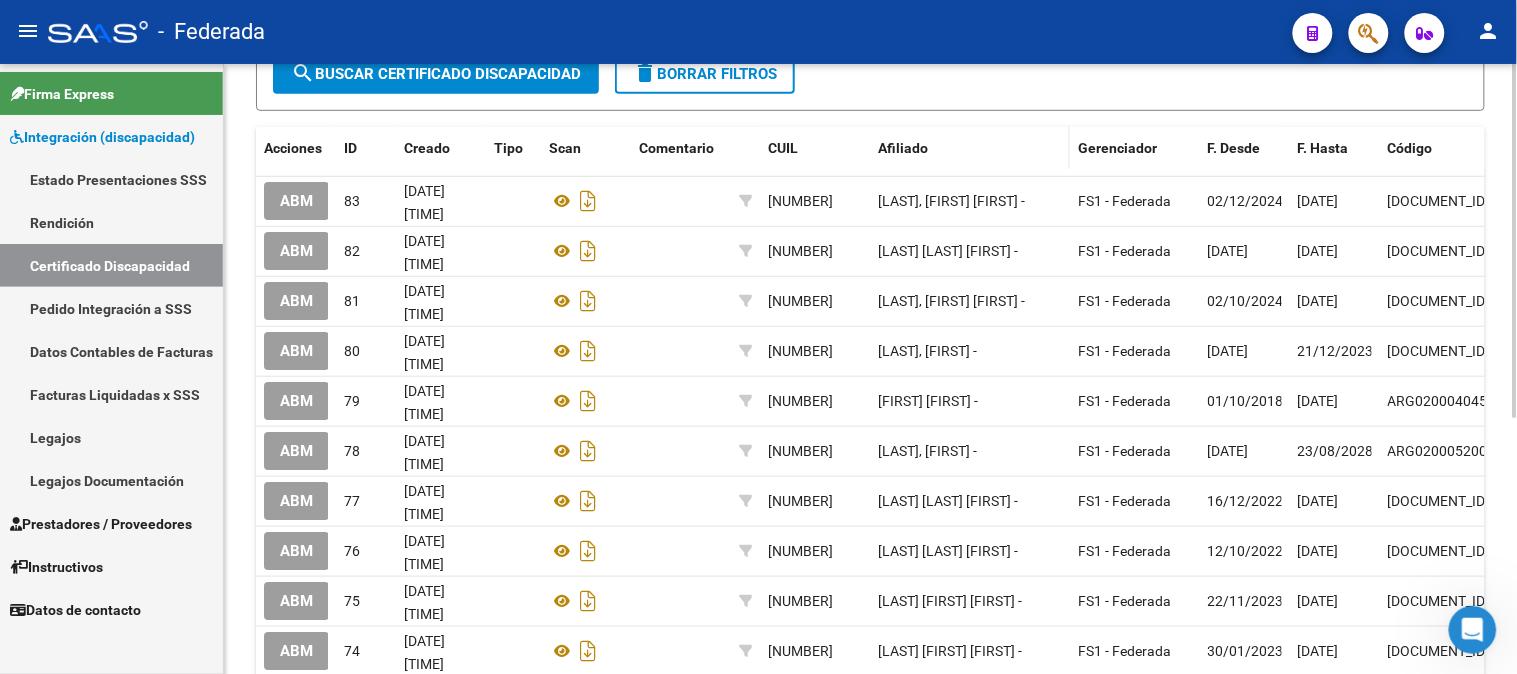 scroll, scrollTop: 333, scrollLeft: 0, axis: vertical 